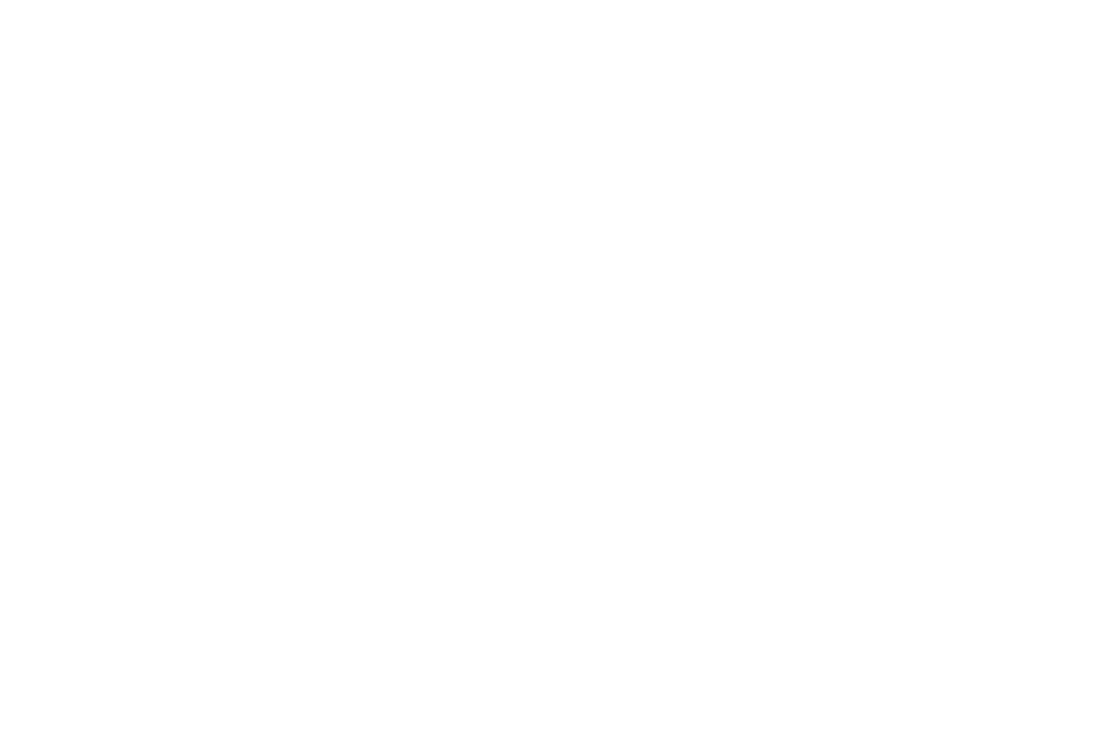 scroll, scrollTop: 0, scrollLeft: 0, axis: both 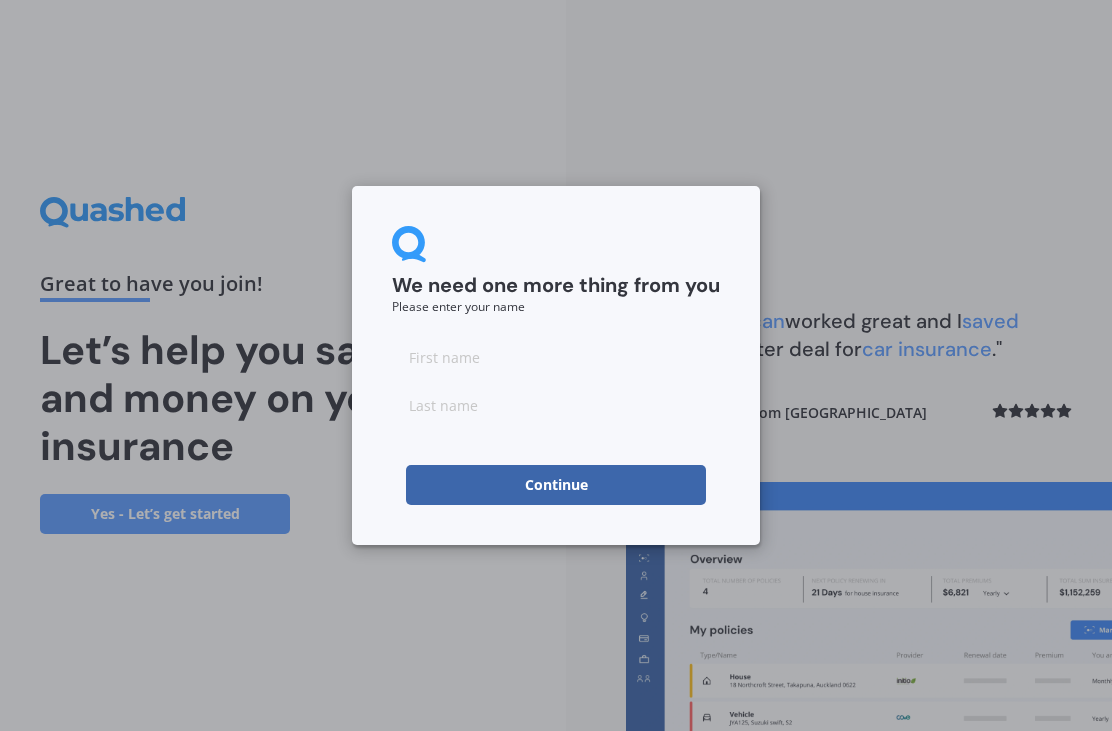 click at bounding box center (556, 357) 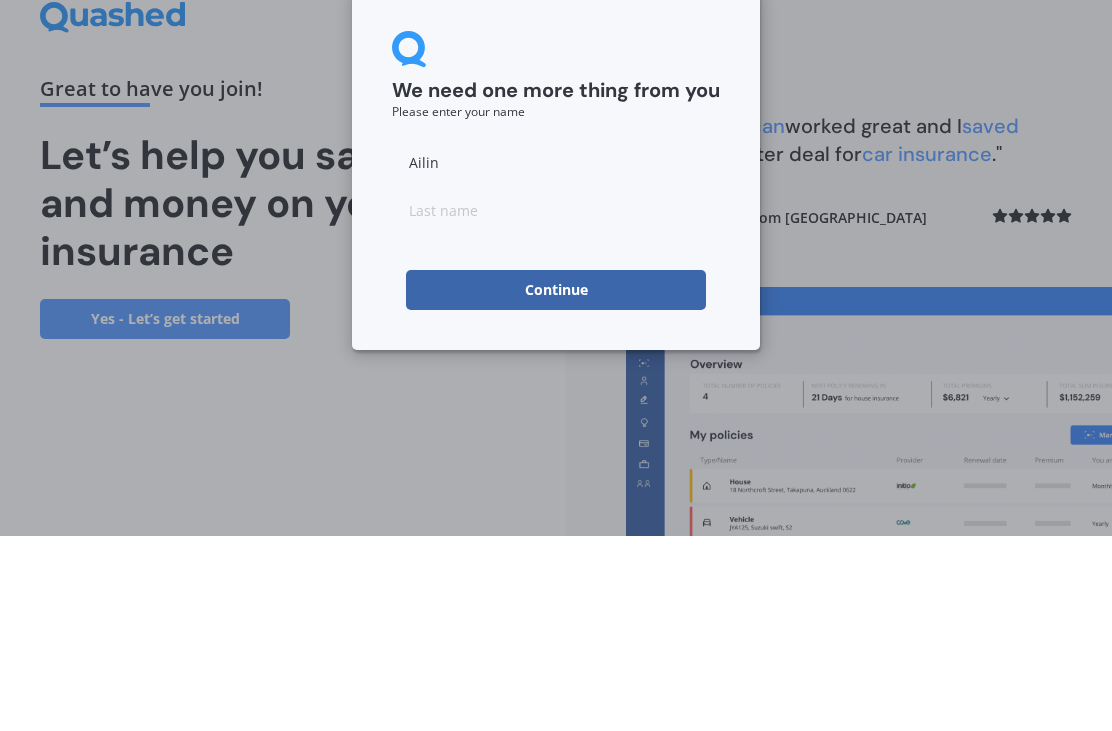 type on "Ailin" 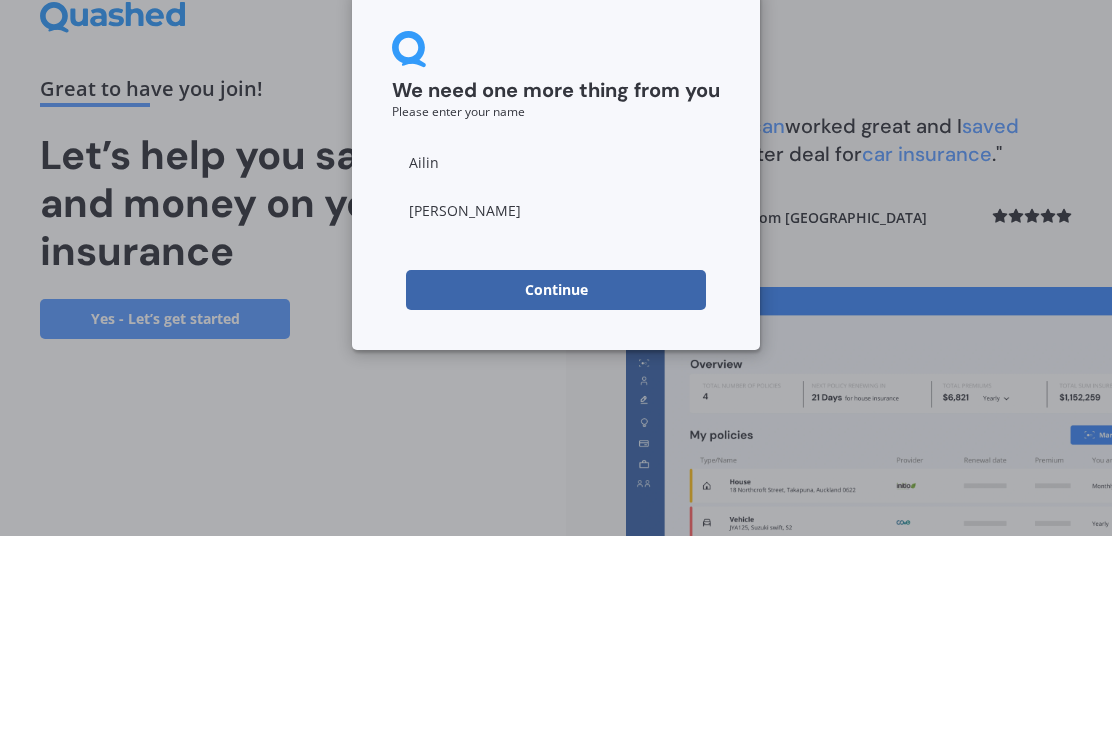 type on "Xue" 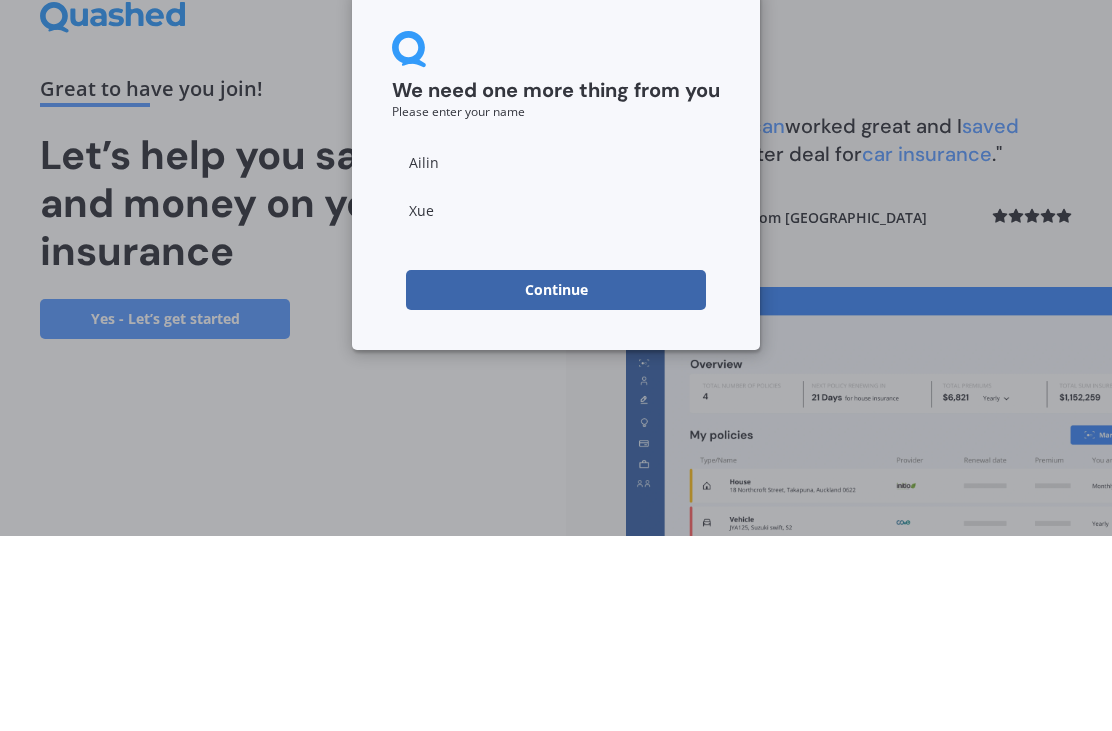 click on "Continue" at bounding box center [556, 485] 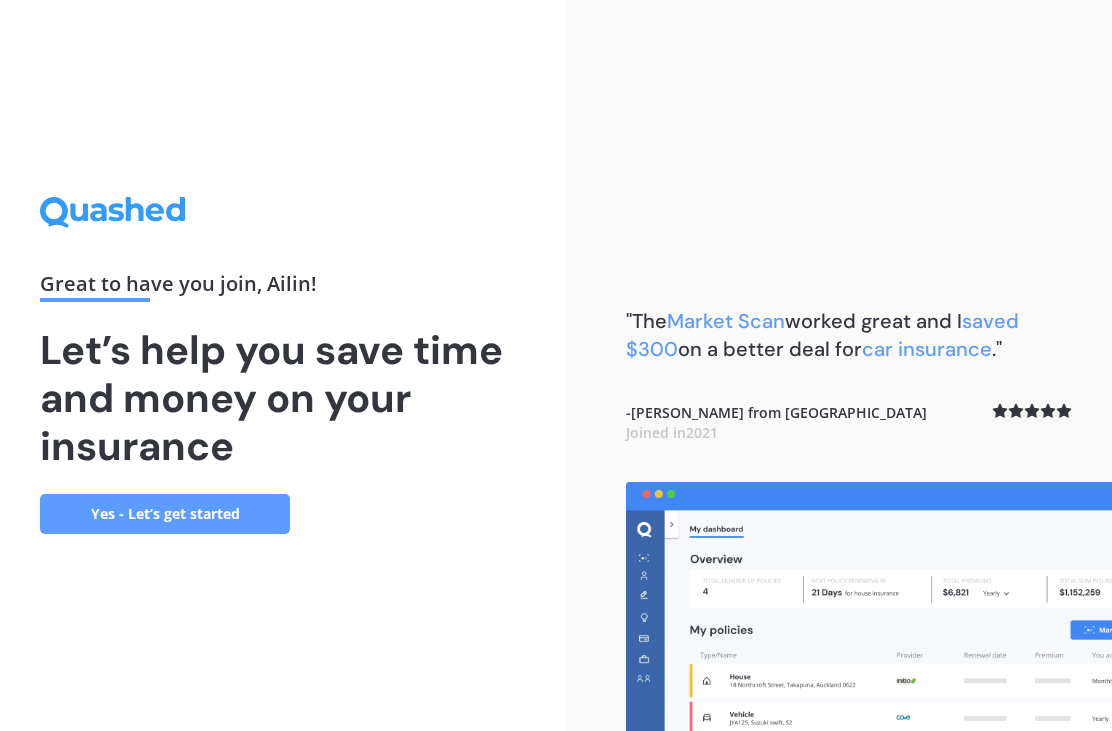 click on "Yes - Let’s get started" at bounding box center (165, 514) 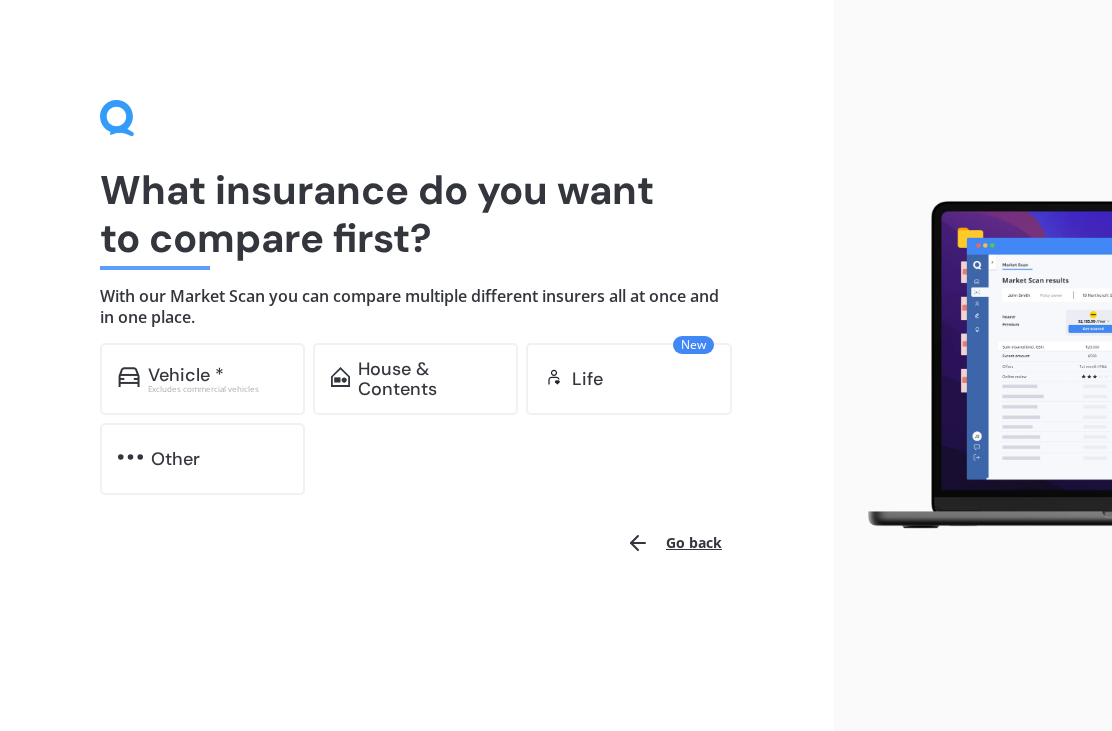 scroll, scrollTop: 0, scrollLeft: 0, axis: both 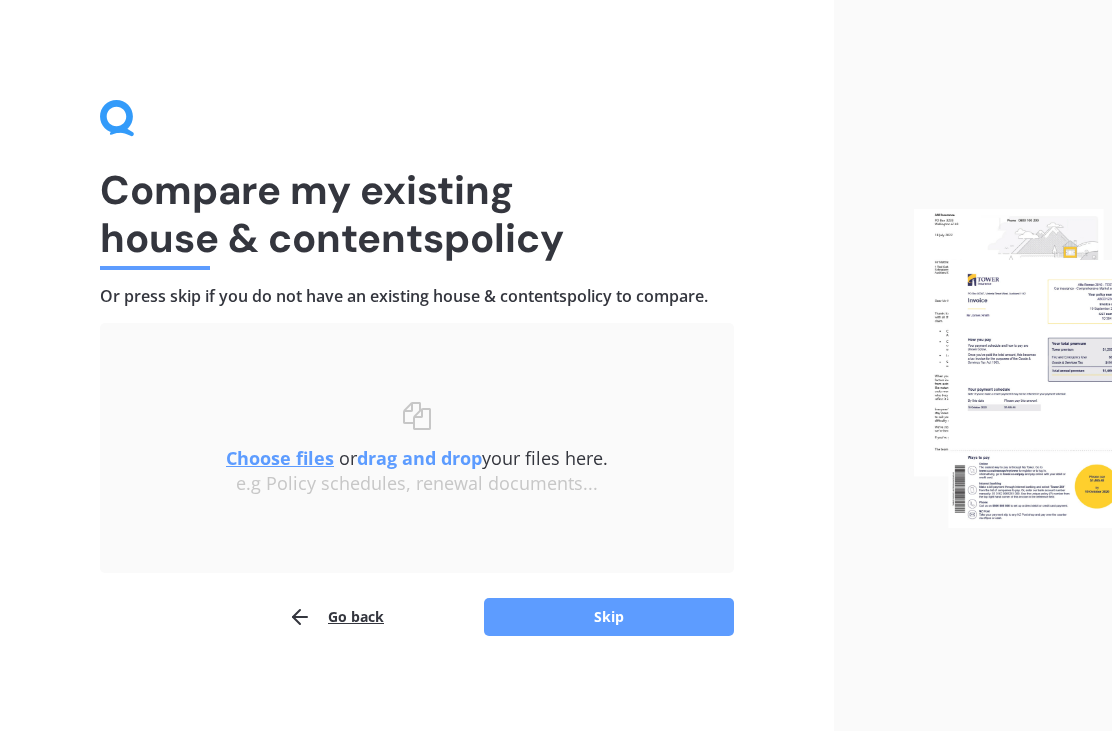 click on "Skip" at bounding box center (609, 617) 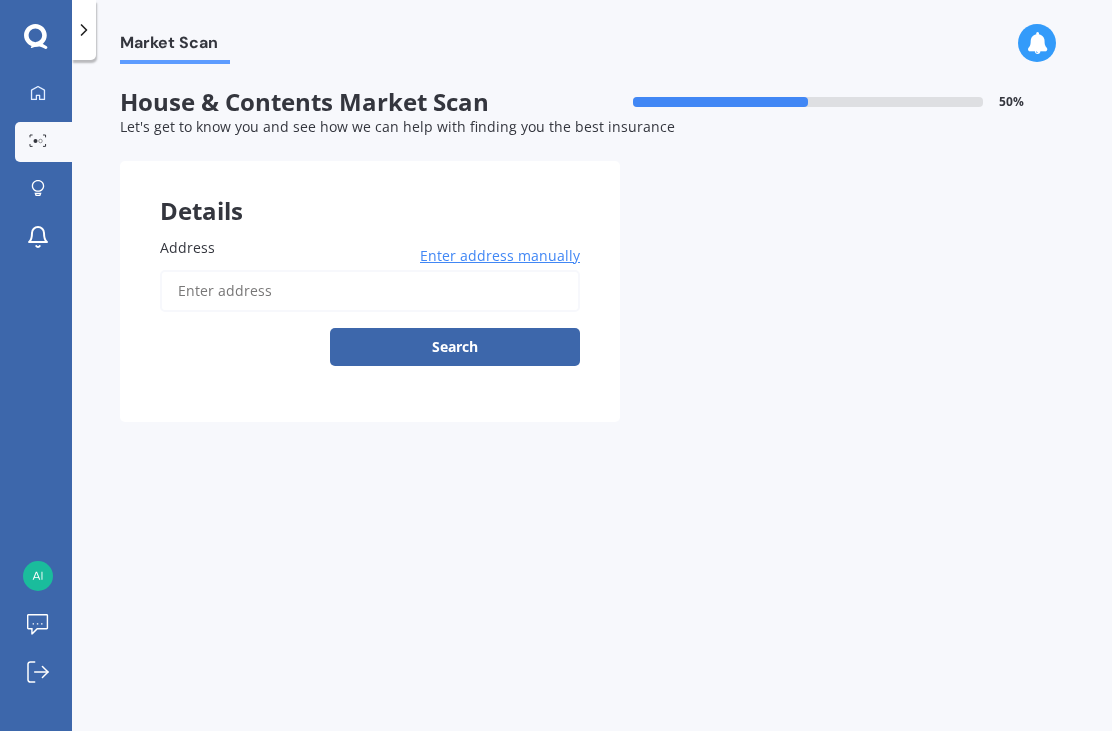 click on "Address" at bounding box center [370, 291] 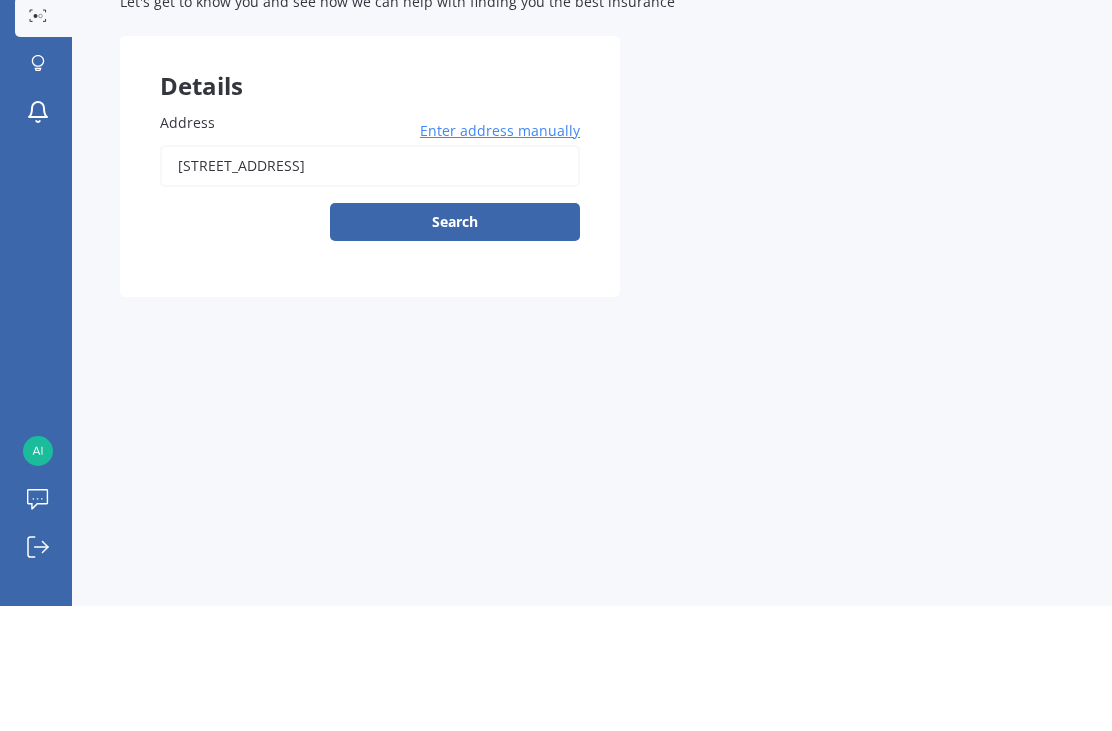 scroll, scrollTop: 64, scrollLeft: 0, axis: vertical 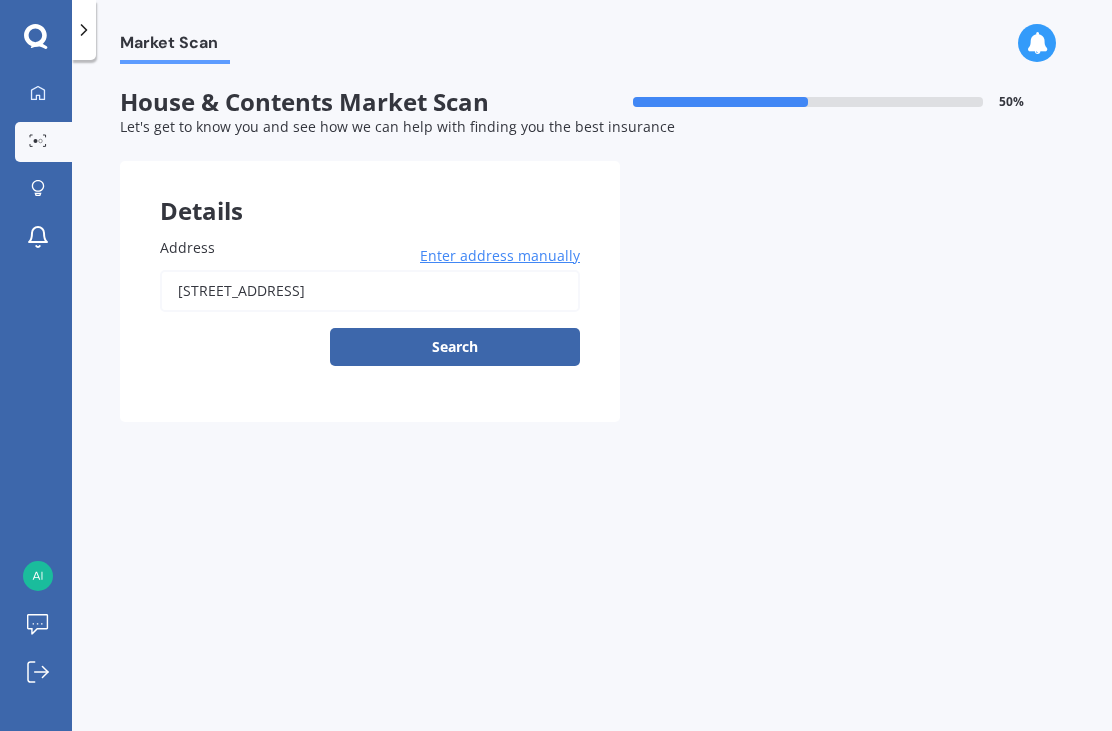 type on "[STREET_ADDRESS]" 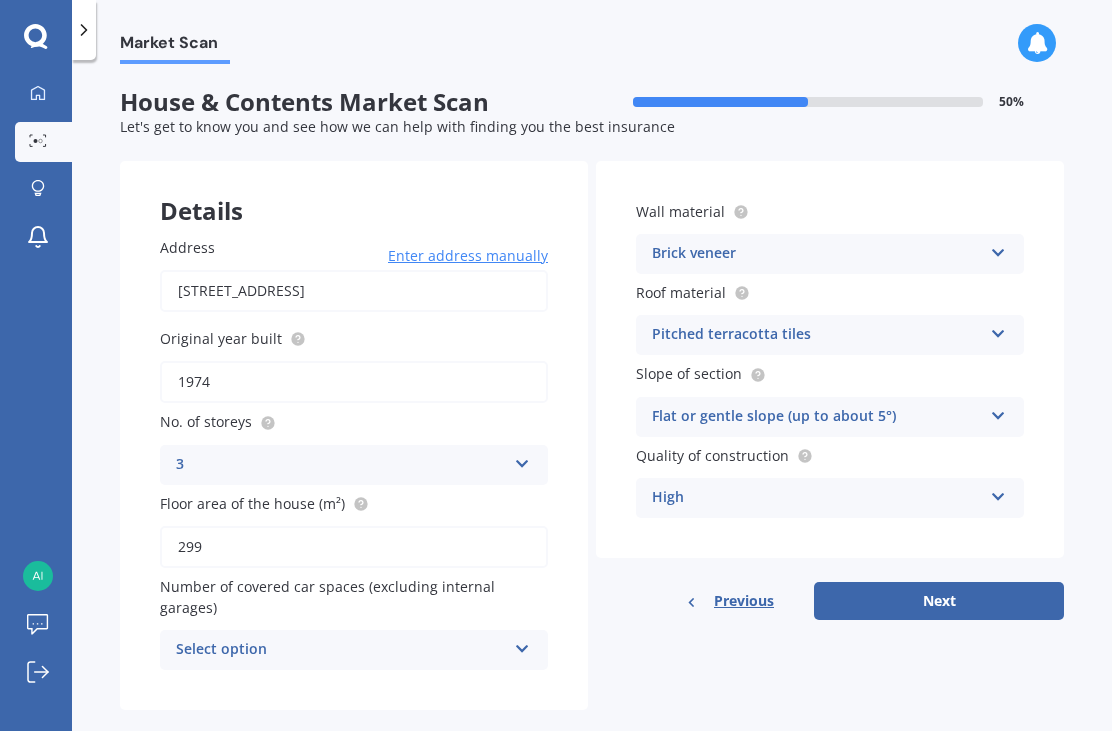 click at bounding box center [522, 460] 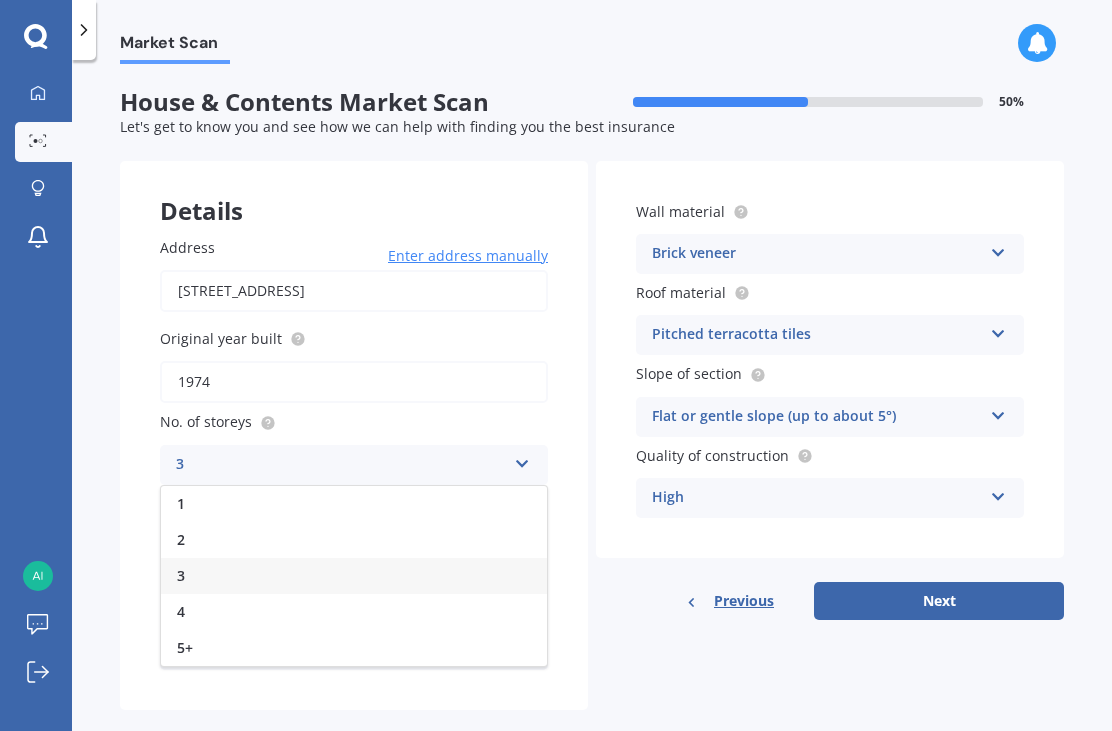 click on "2" at bounding box center (354, 540) 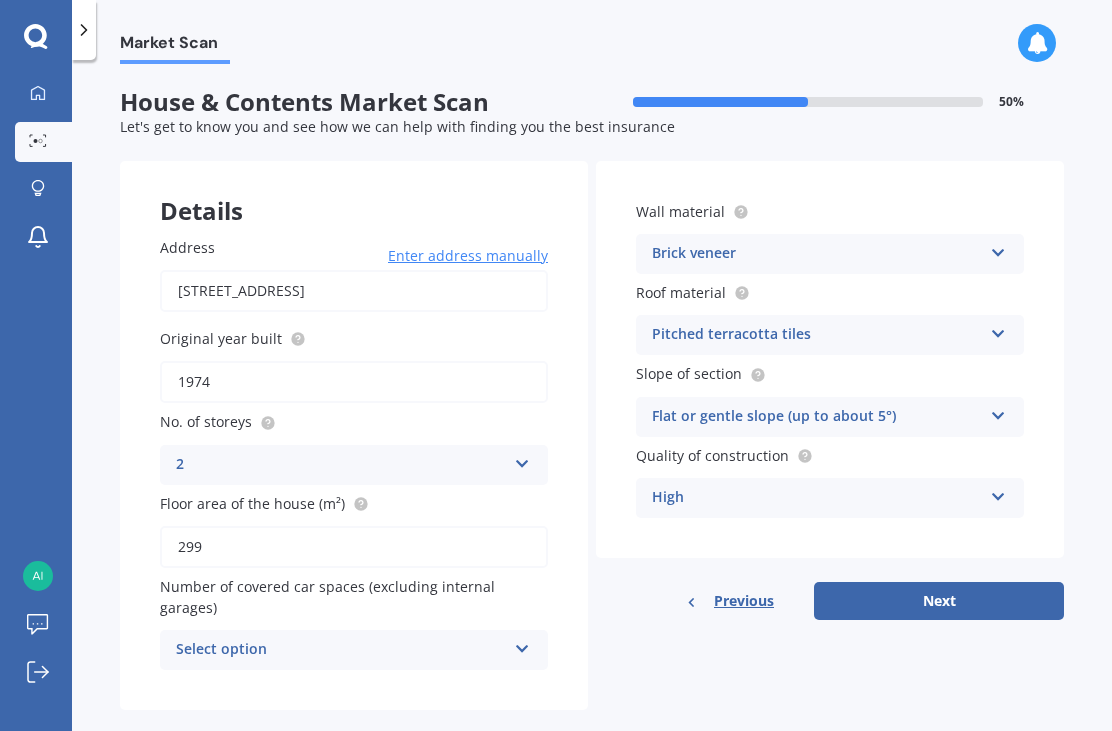click at bounding box center (522, 645) 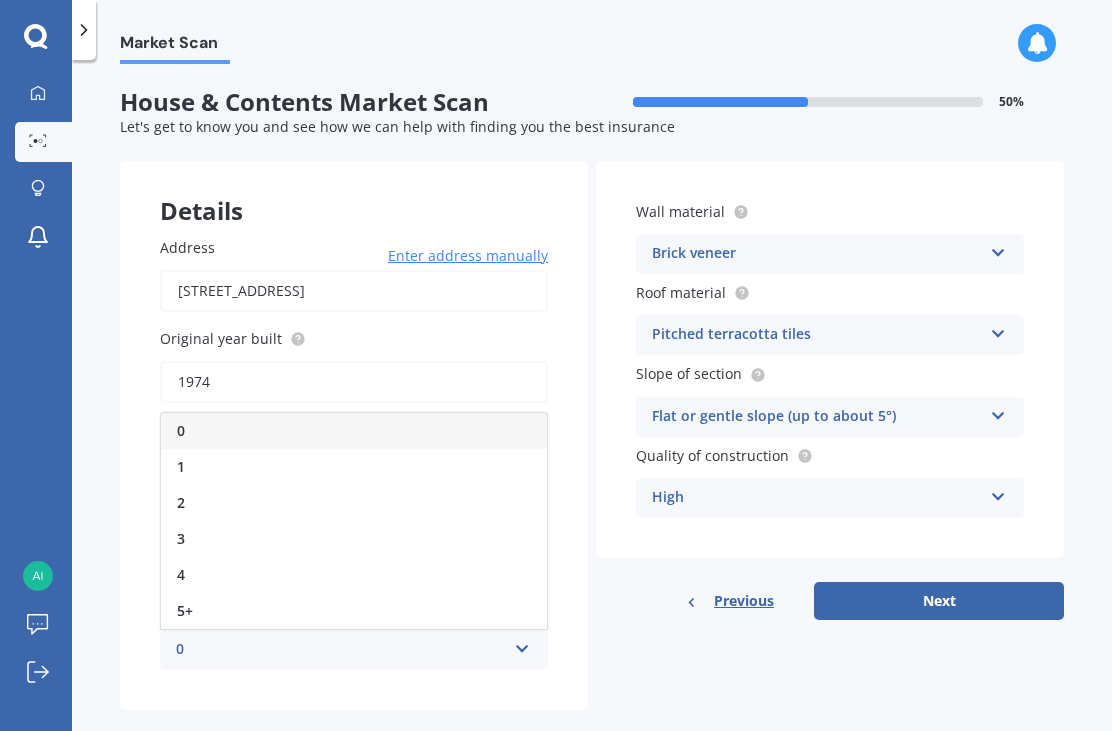 click on "2" at bounding box center [354, 503] 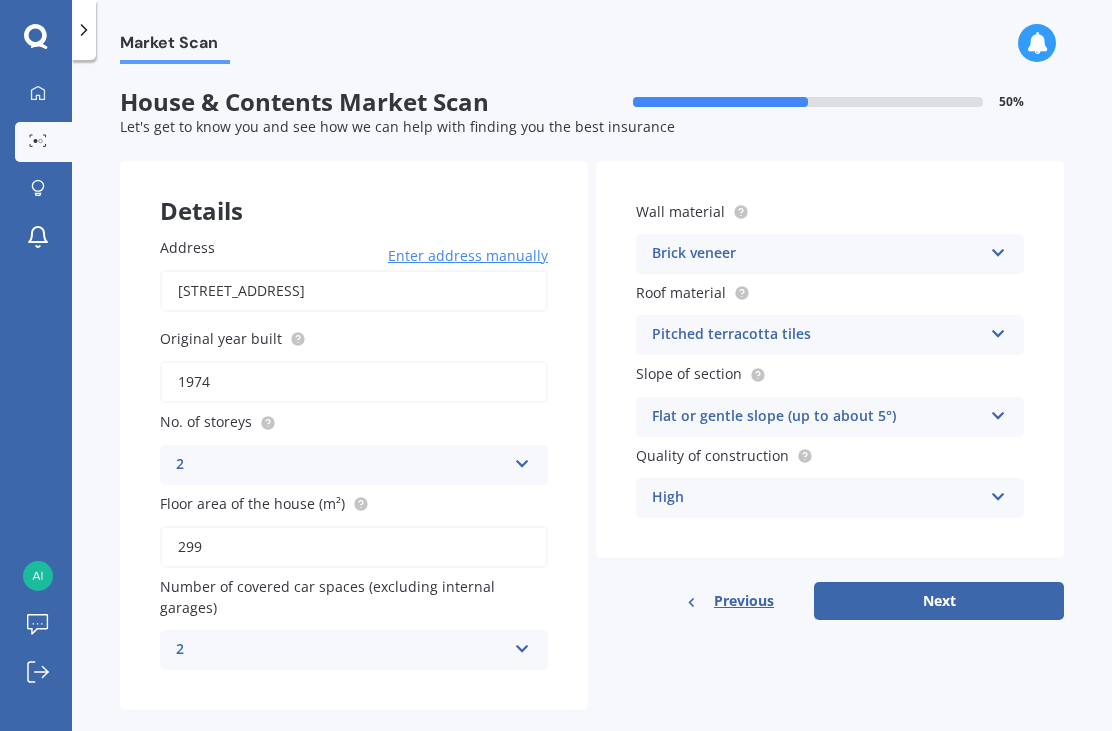 click on "Next" at bounding box center [939, 601] 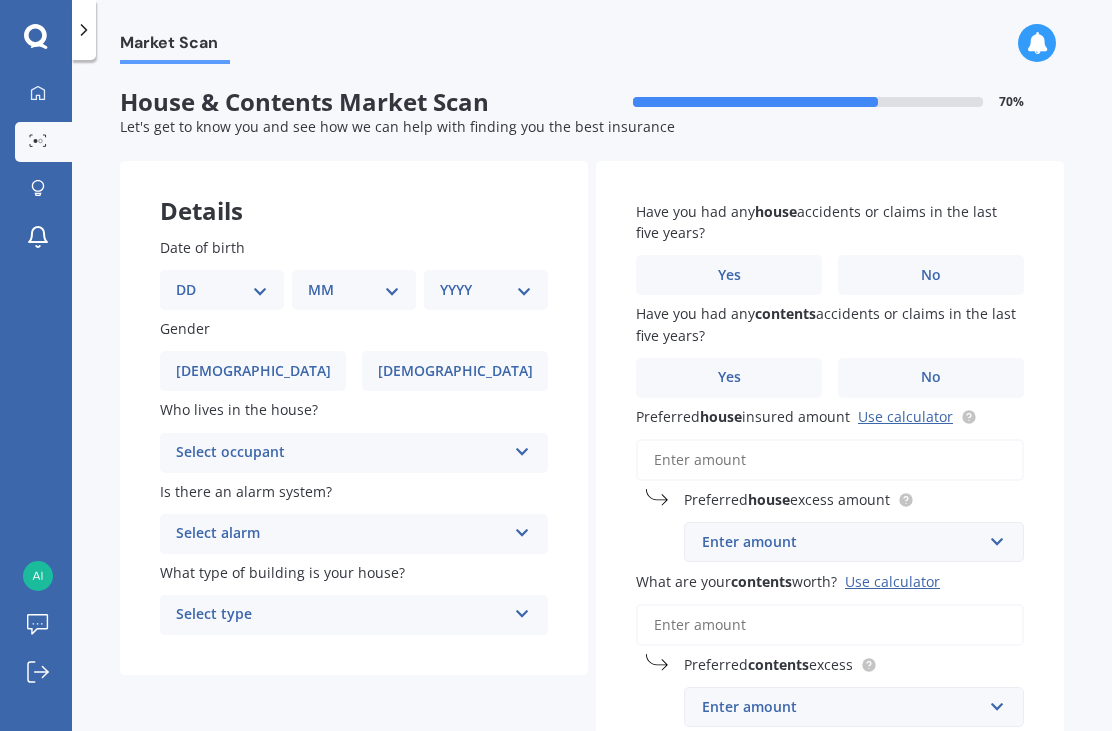 click on "DD 01 02 03 04 05 06 07 08 09 10 11 12 13 14 15 16 17 18 19 20 21 22 23 24 25 26 27 28 29 30 31" at bounding box center (222, 290) 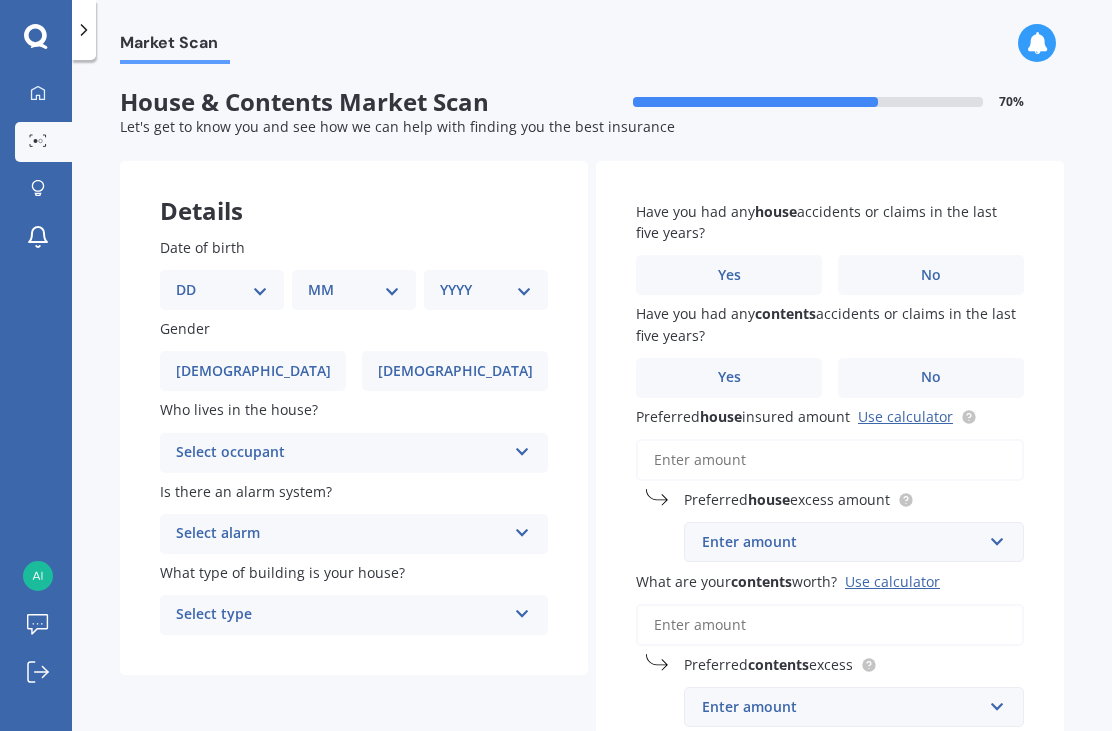select on "11" 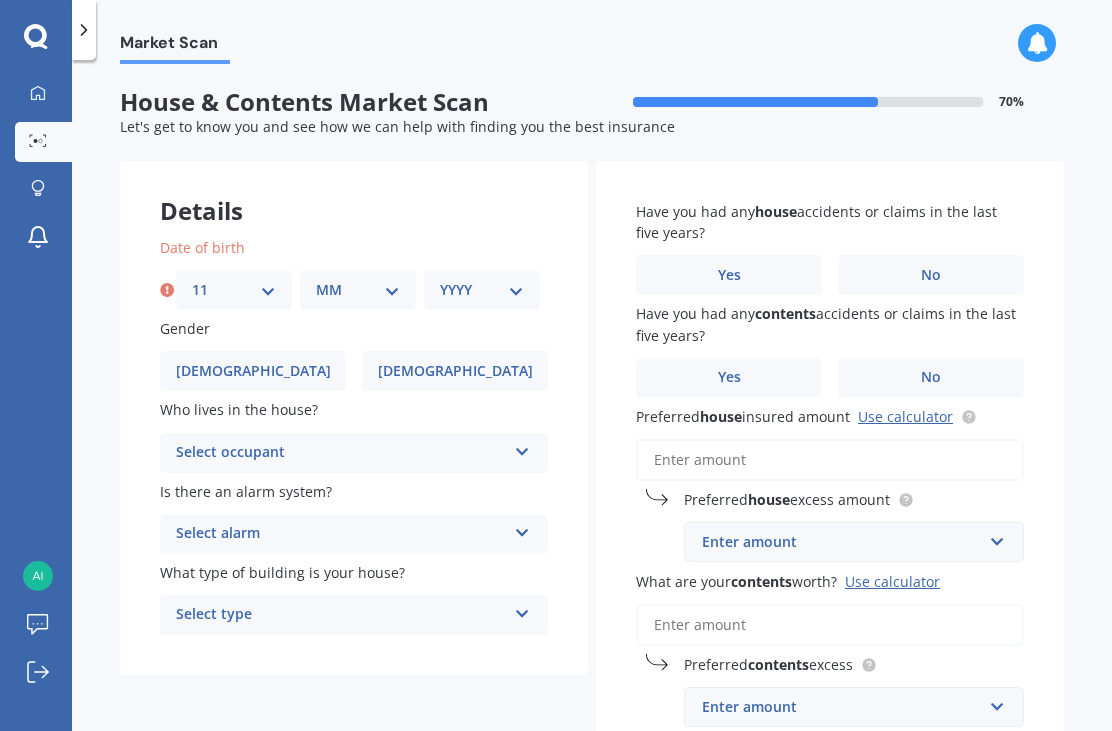 click on "MM 01 02 03 04 05 06 07 08 09 10 11 12" at bounding box center [358, 290] 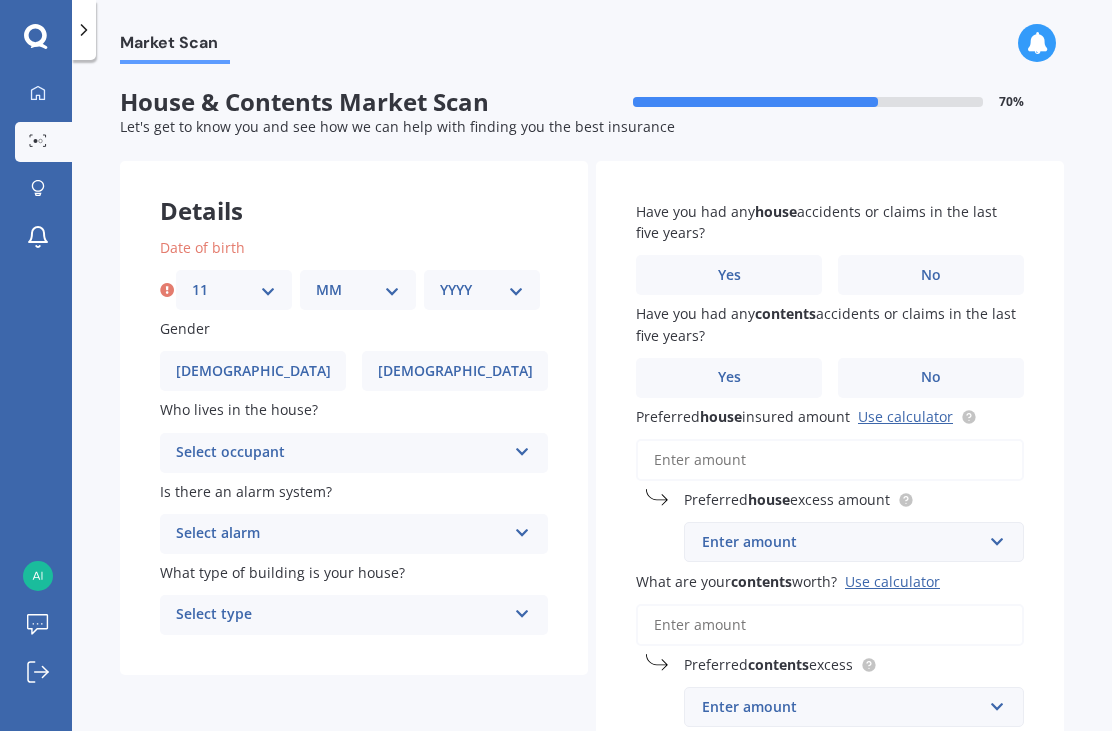 select on "11" 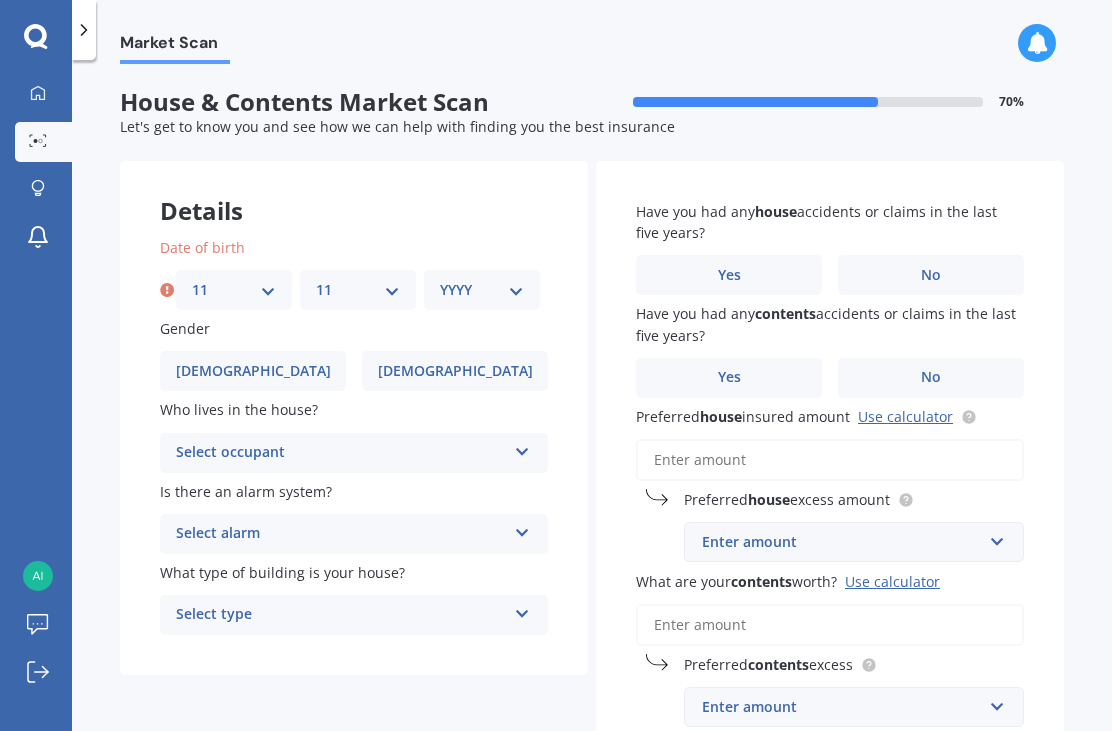 click on "YYYY 2009 2008 2007 2006 2005 2004 2003 2002 2001 2000 1999 1998 1997 1996 1995 1994 1993 1992 1991 1990 1989 1988 1987 1986 1985 1984 1983 1982 1981 1980 1979 1978 1977 1976 1975 1974 1973 1972 1971 1970 1969 1968 1967 1966 1965 1964 1963 1962 1961 1960 1959 1958 1957 1956 1955 1954 1953 1952 1951 1950 1949 1948 1947 1946 1945 1944 1943 1942 1941 1940 1939 1938 1937 1936 1935 1934 1933 1932 1931 1930 1929 1928 1927 1926 1925 1924 1923 1922 1921 1920 1919 1918 1917 1916 1915 1914 1913 1912 1911 1910" at bounding box center (482, 290) 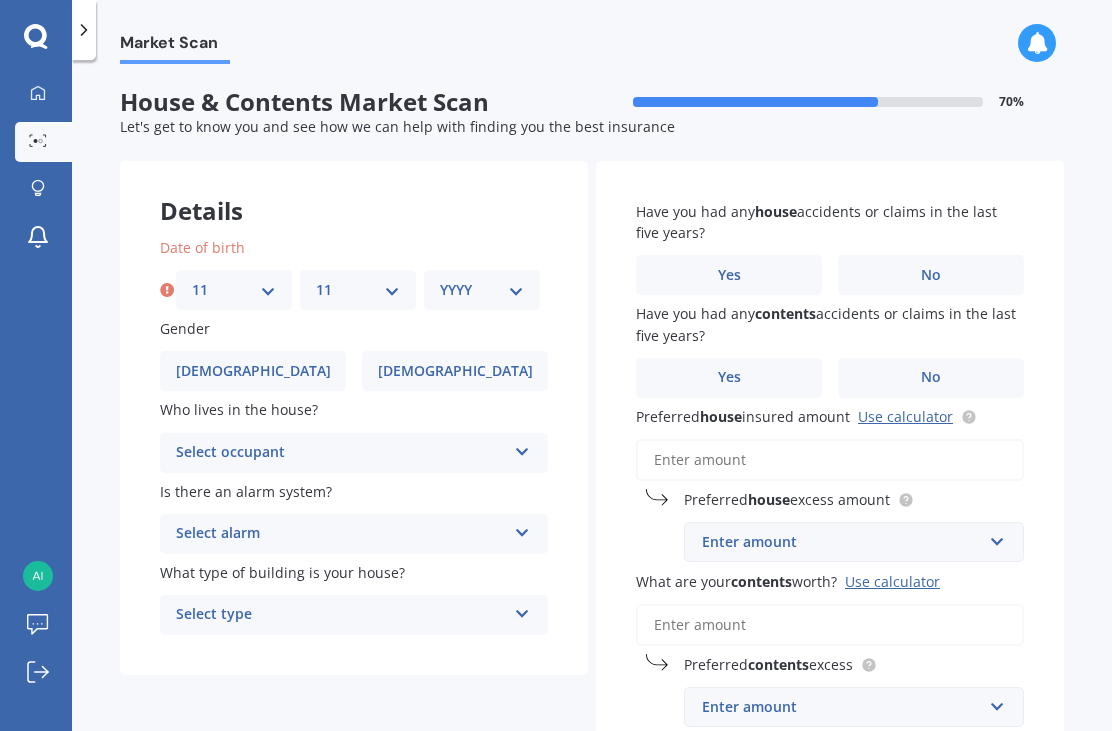 select on "1969" 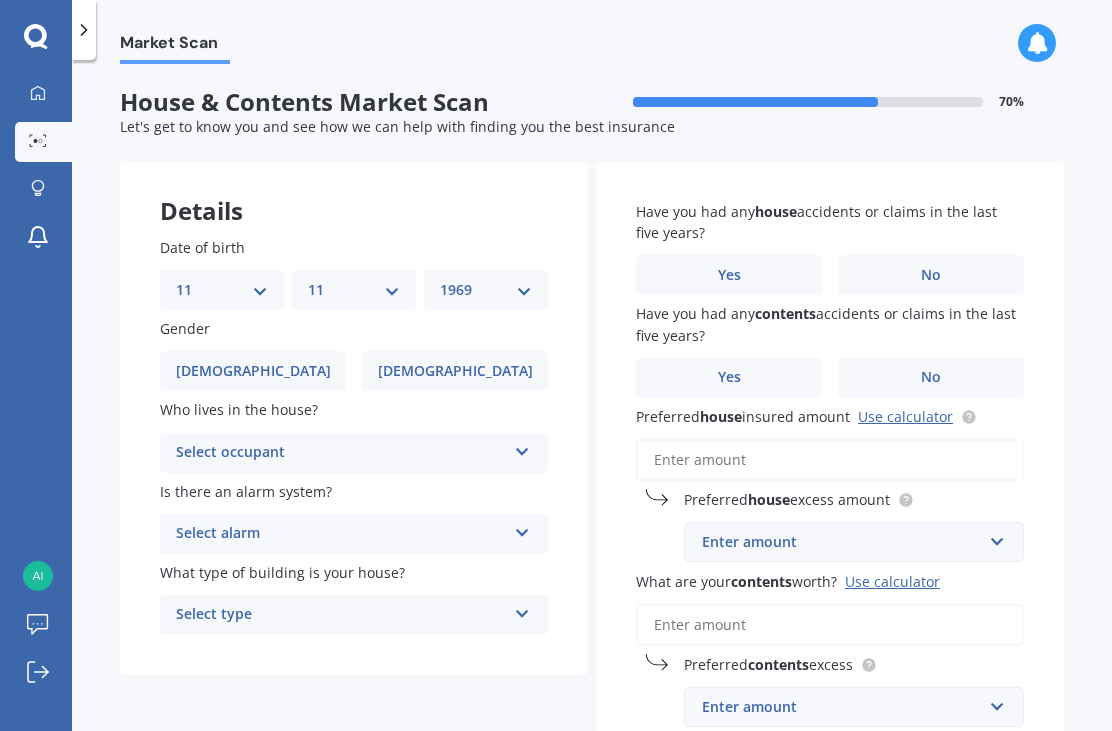 click on "[DEMOGRAPHIC_DATA]" at bounding box center [455, 371] 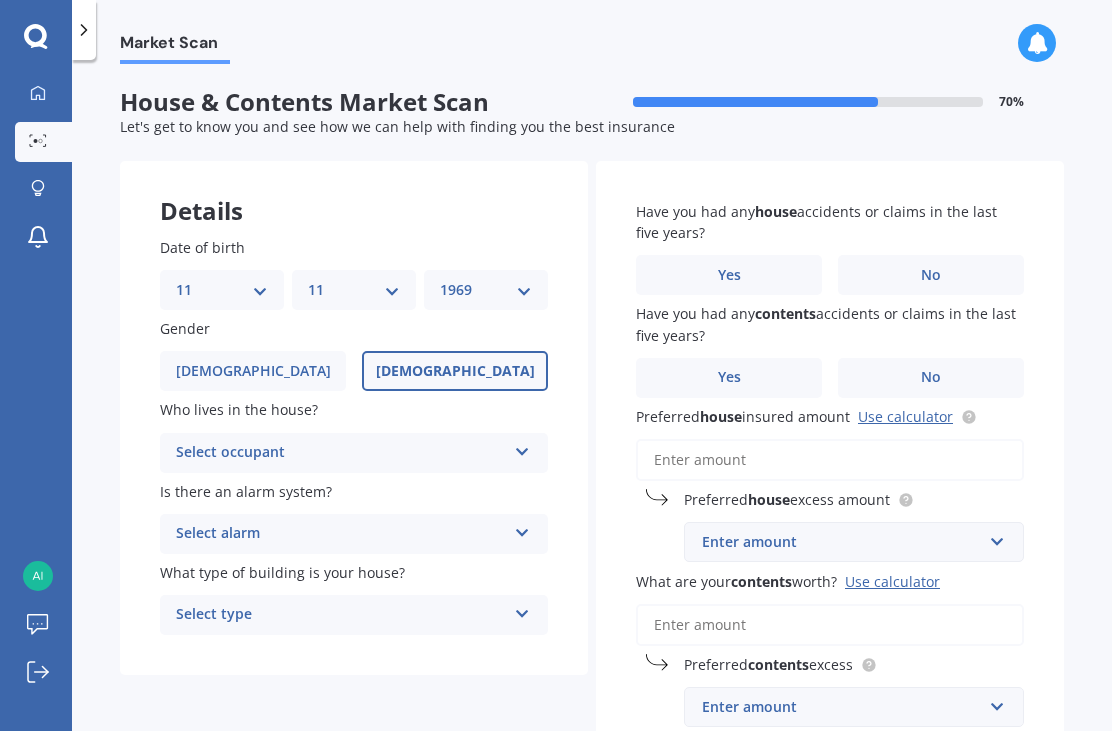 click at bounding box center (522, 448) 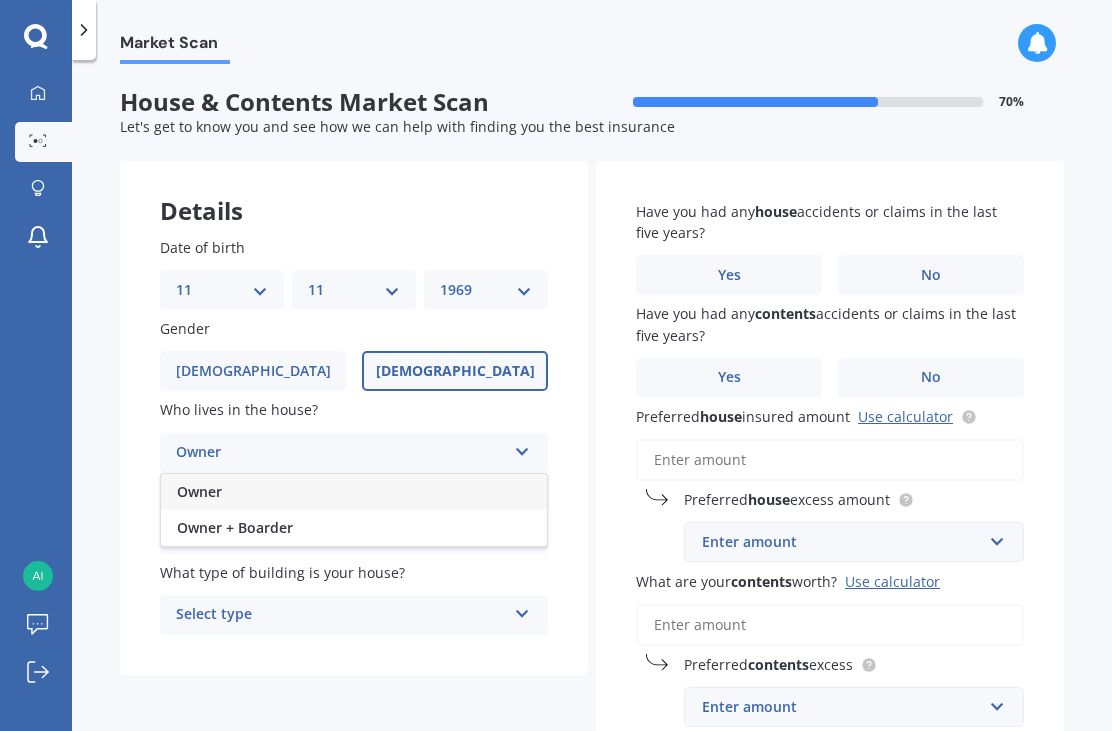click on "Owner" at bounding box center [354, 492] 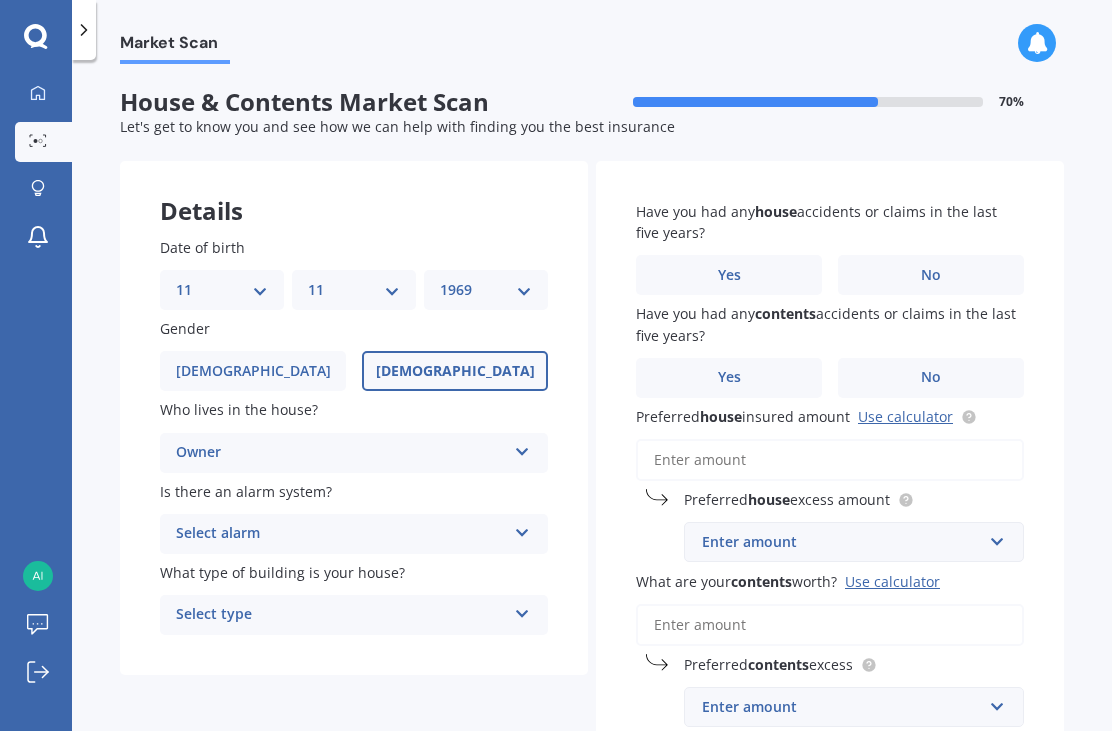 click at bounding box center (522, 529) 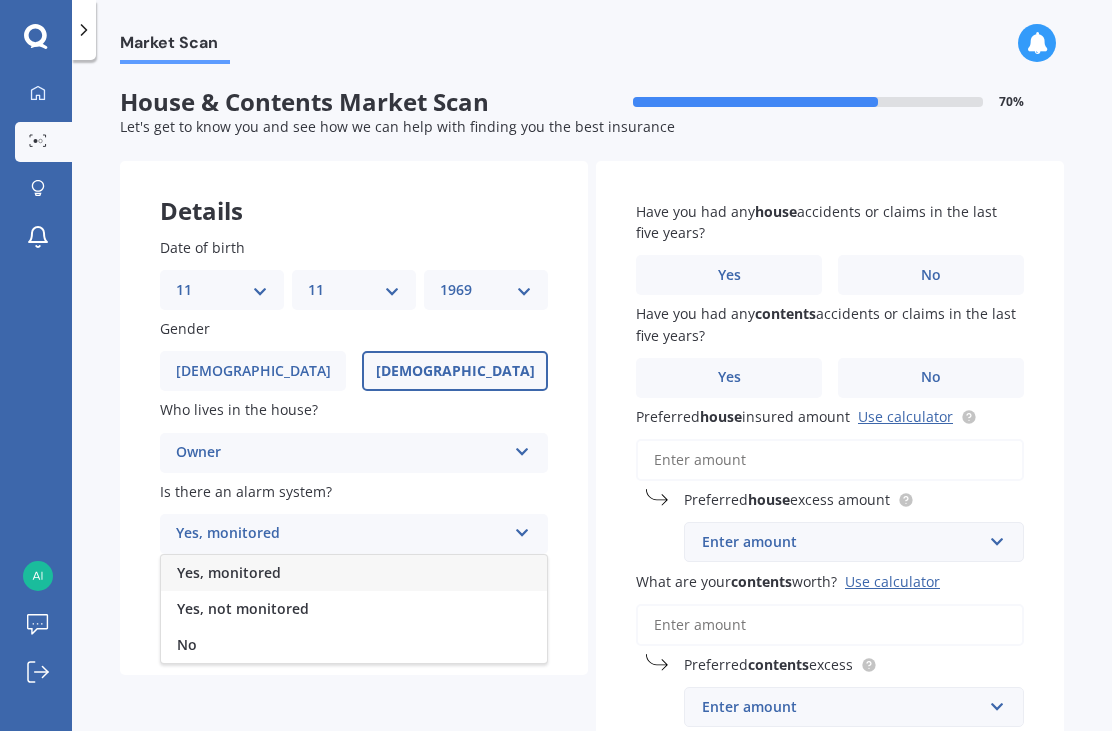 click on "Yes, monitored" at bounding box center [354, 573] 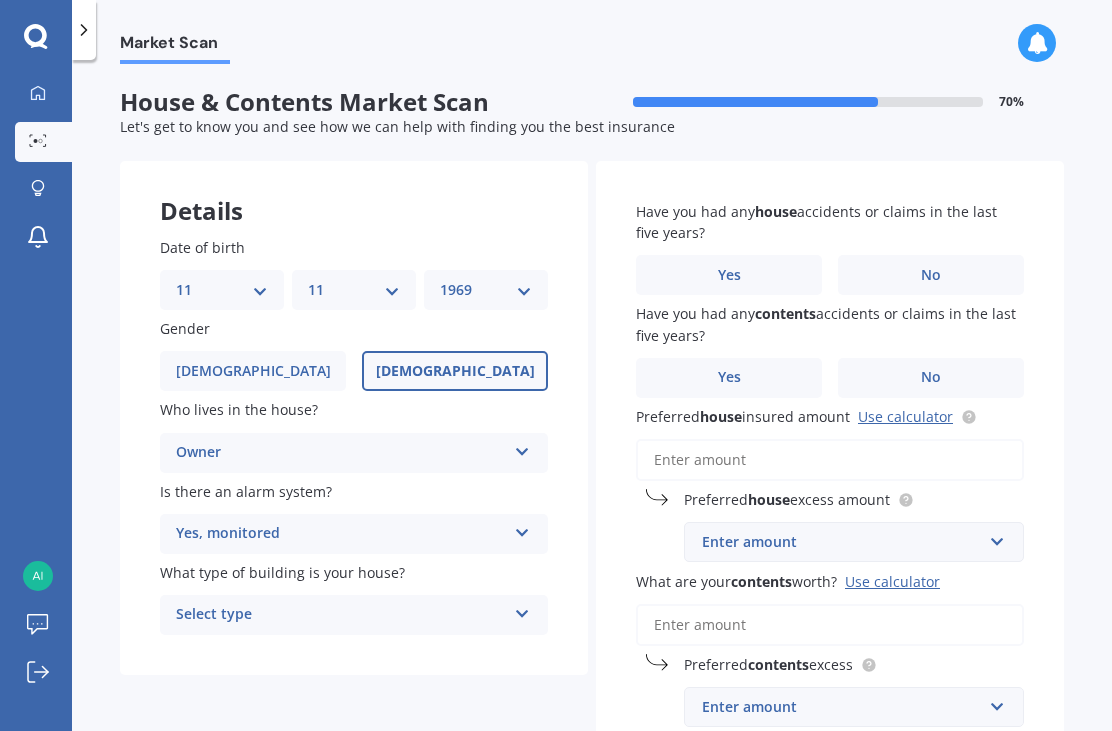 click at bounding box center (522, 610) 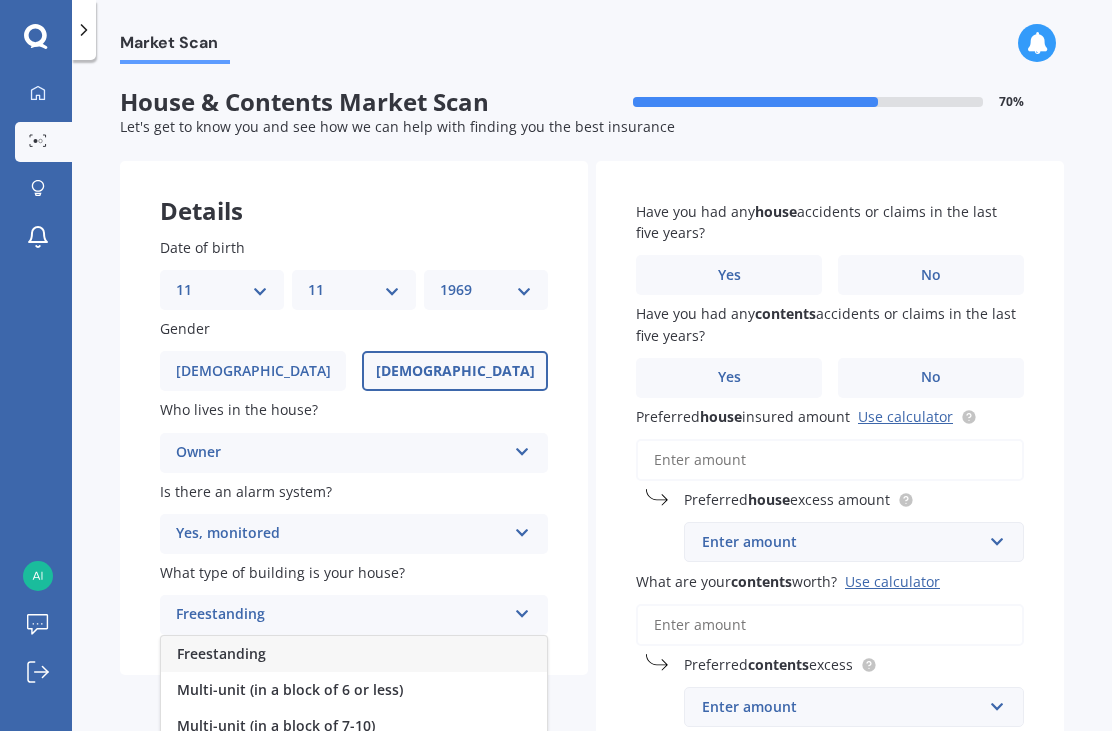 click on "Freestanding" at bounding box center [354, 654] 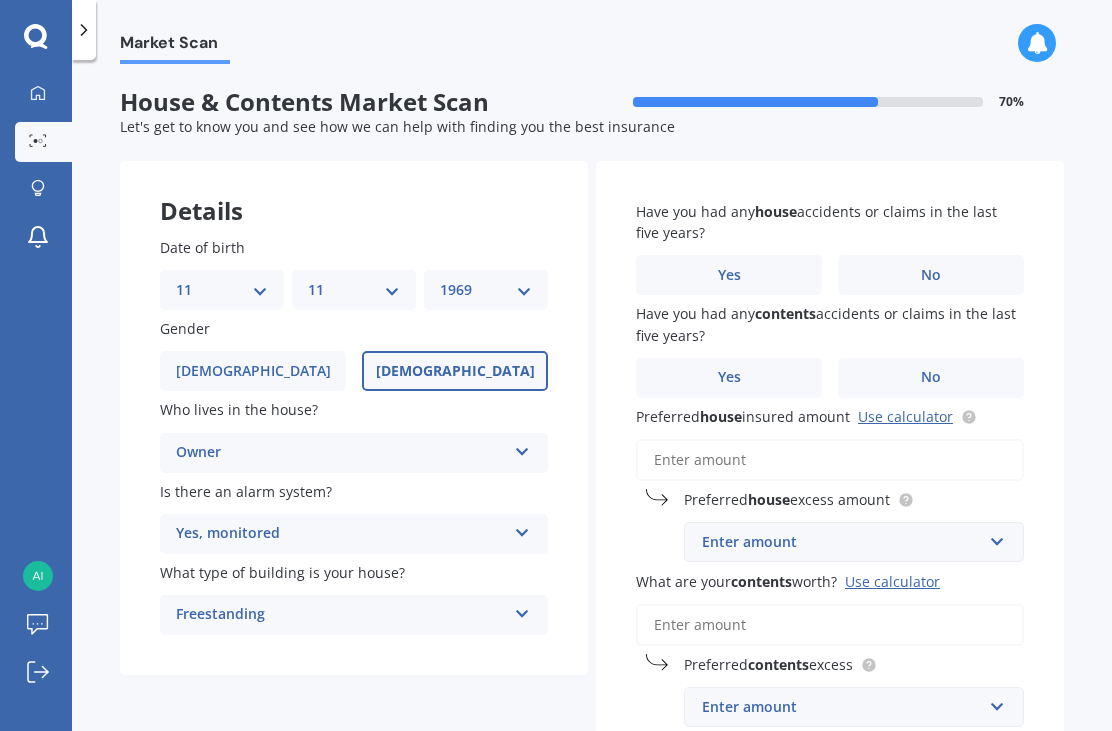 click on "No" at bounding box center [931, 275] 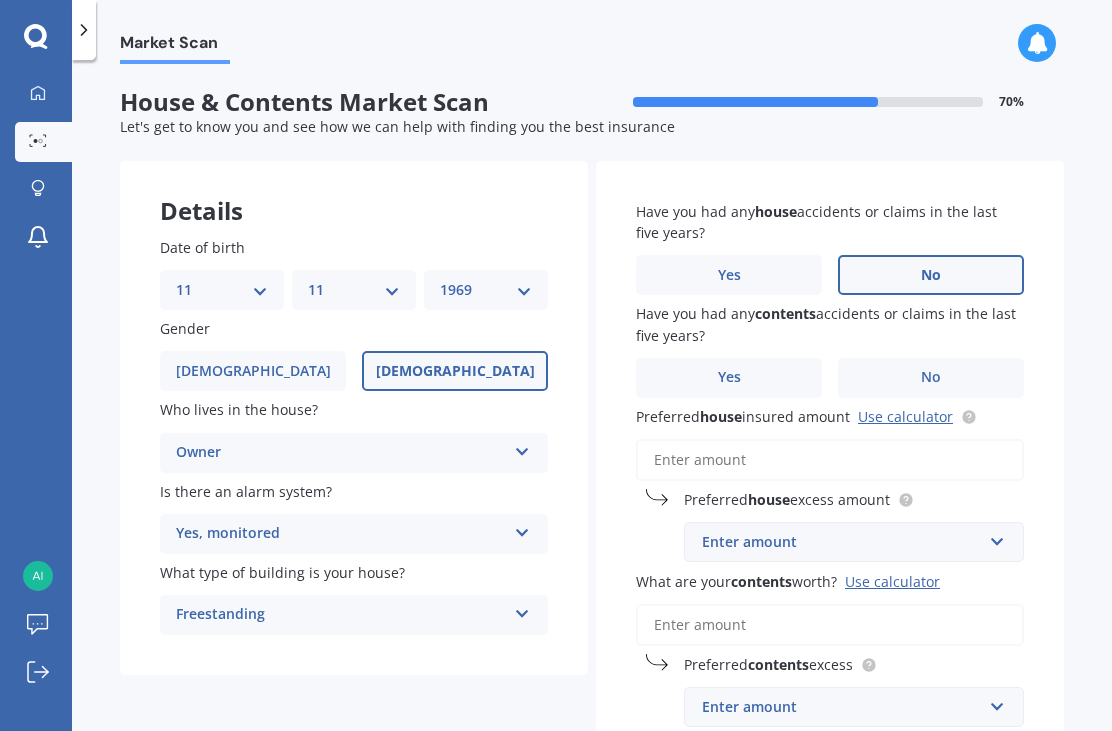 click on "No" at bounding box center (931, 378) 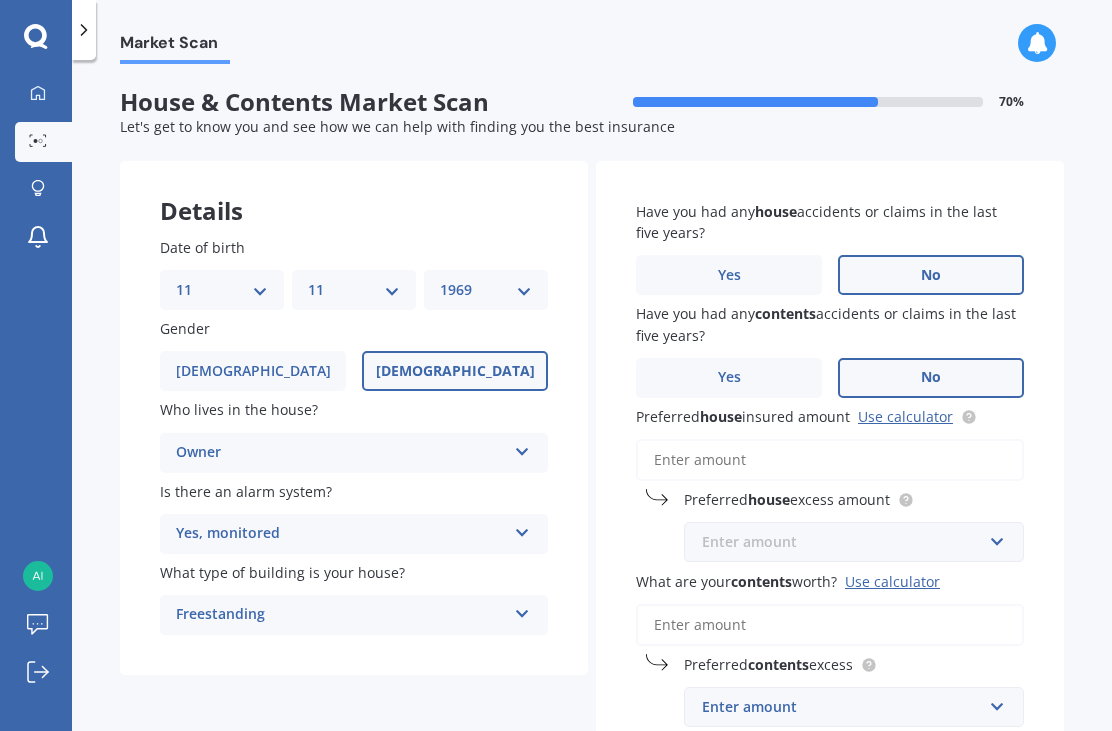 click at bounding box center [847, 542] 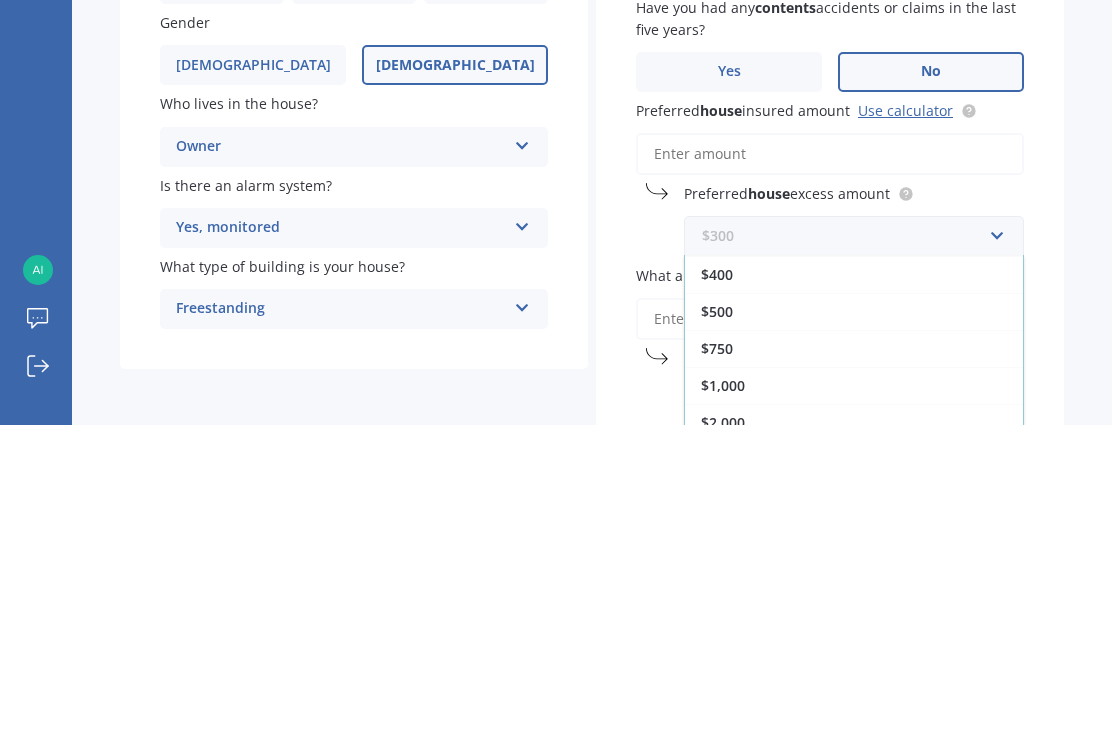 scroll, scrollTop: 36, scrollLeft: 0, axis: vertical 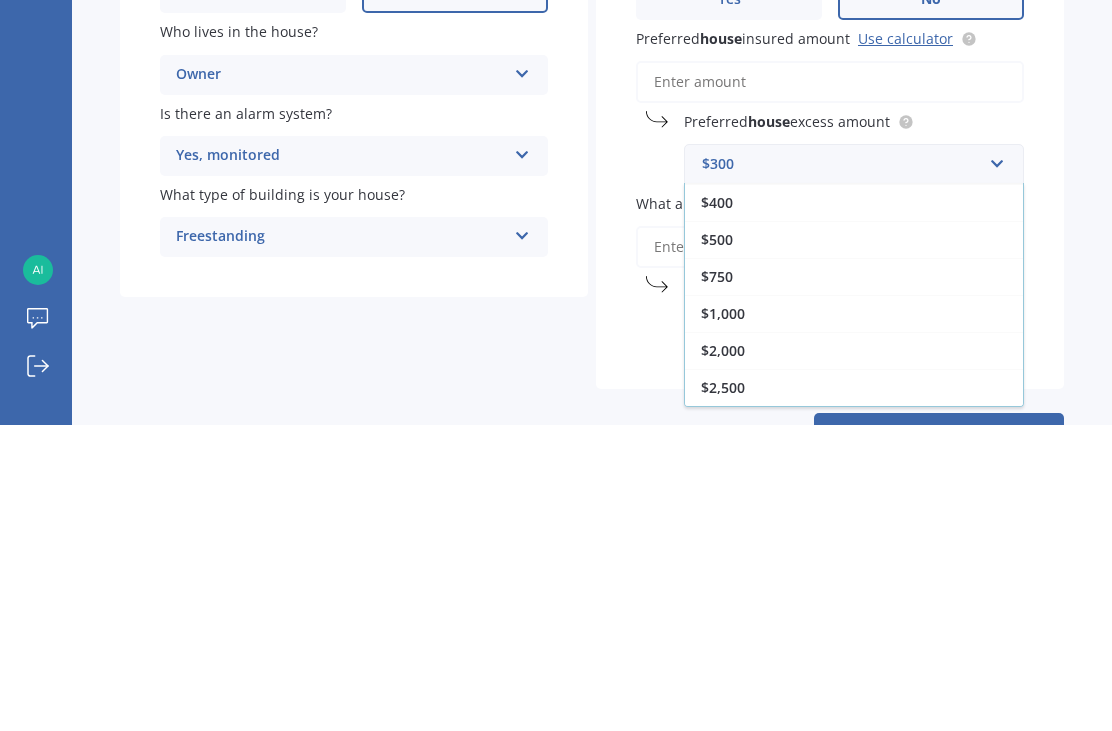 click on "$2,000" at bounding box center [854, 656] 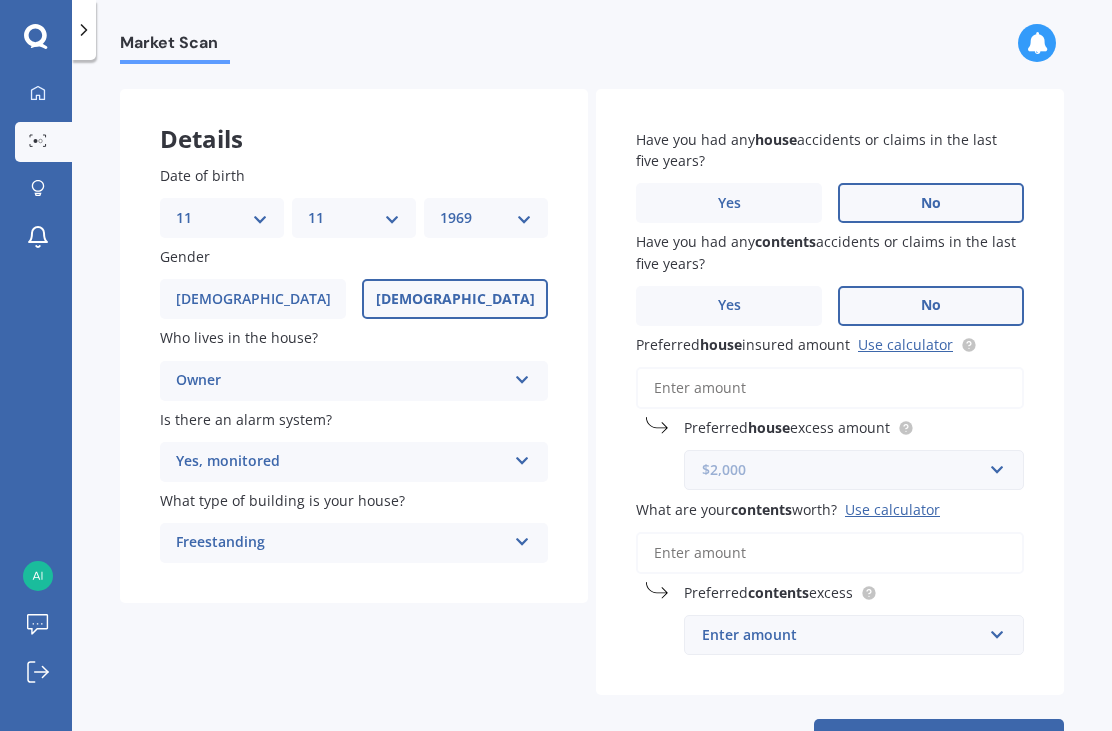 click at bounding box center (847, 470) 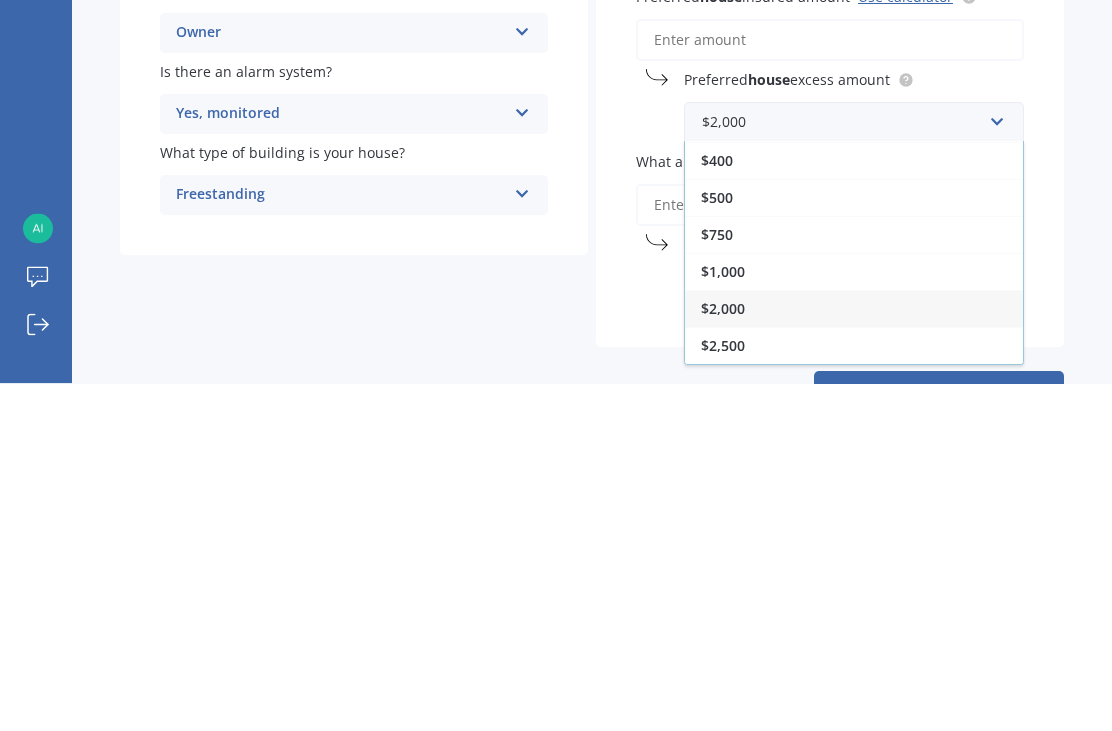 click on "$2,500" at bounding box center (854, 693) 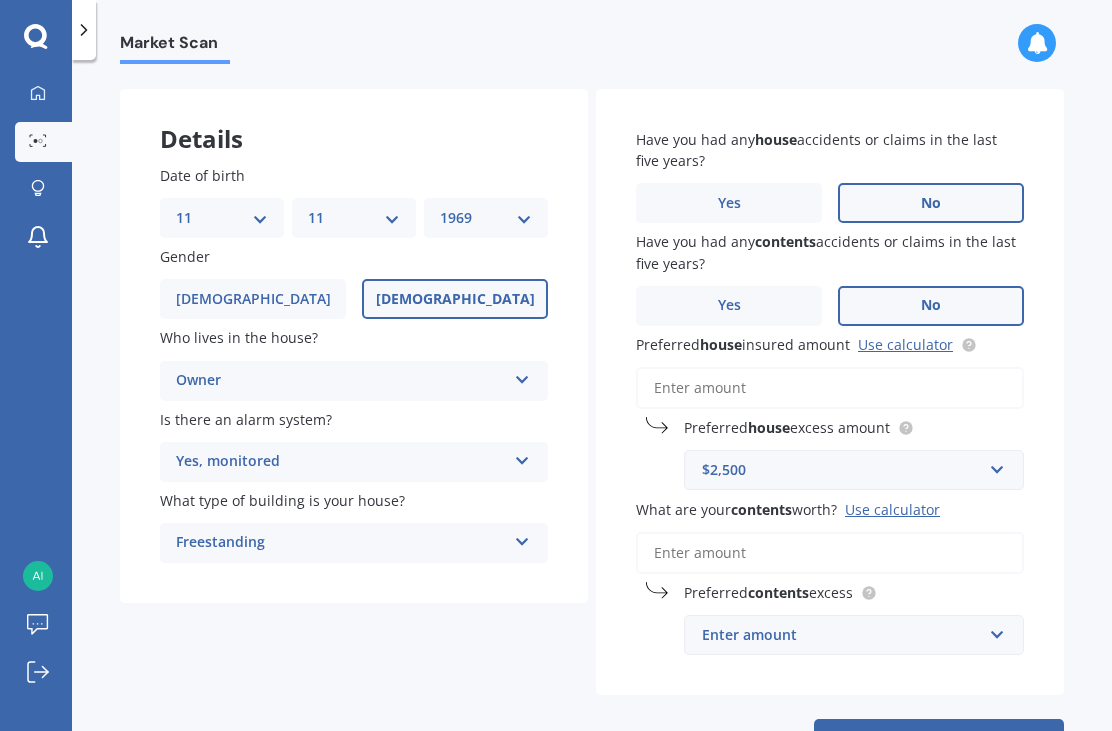 click on "What are your  contents  worth? Use calculator" at bounding box center (830, 553) 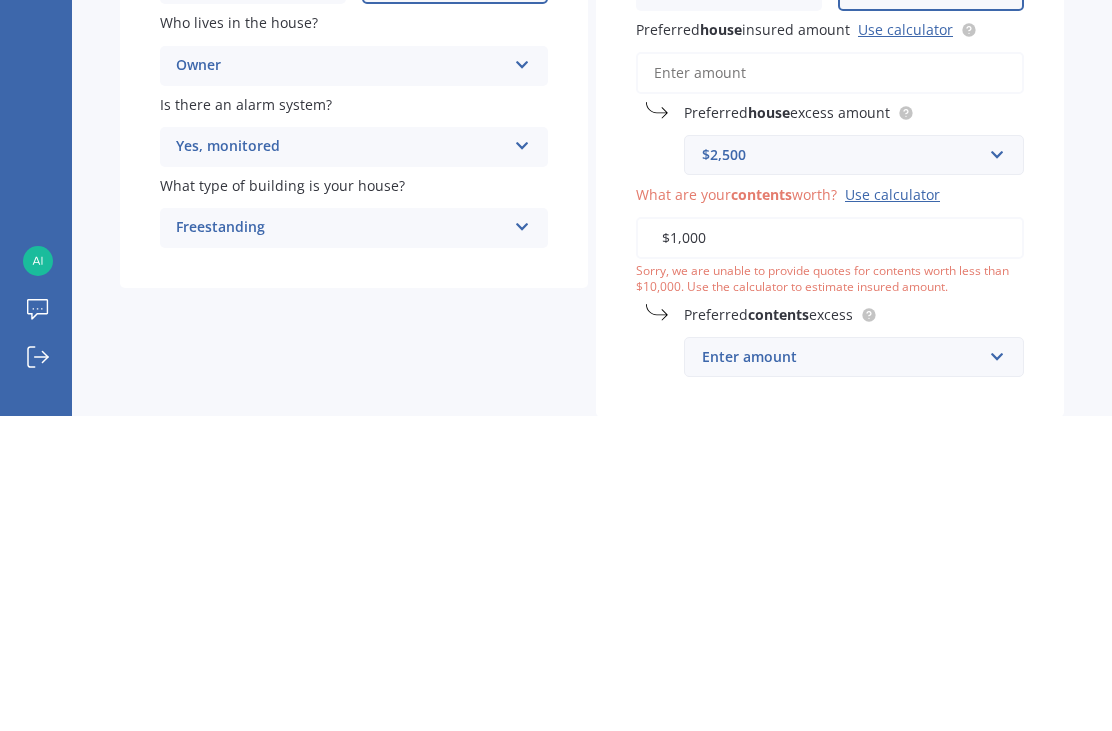 type on "$10,000" 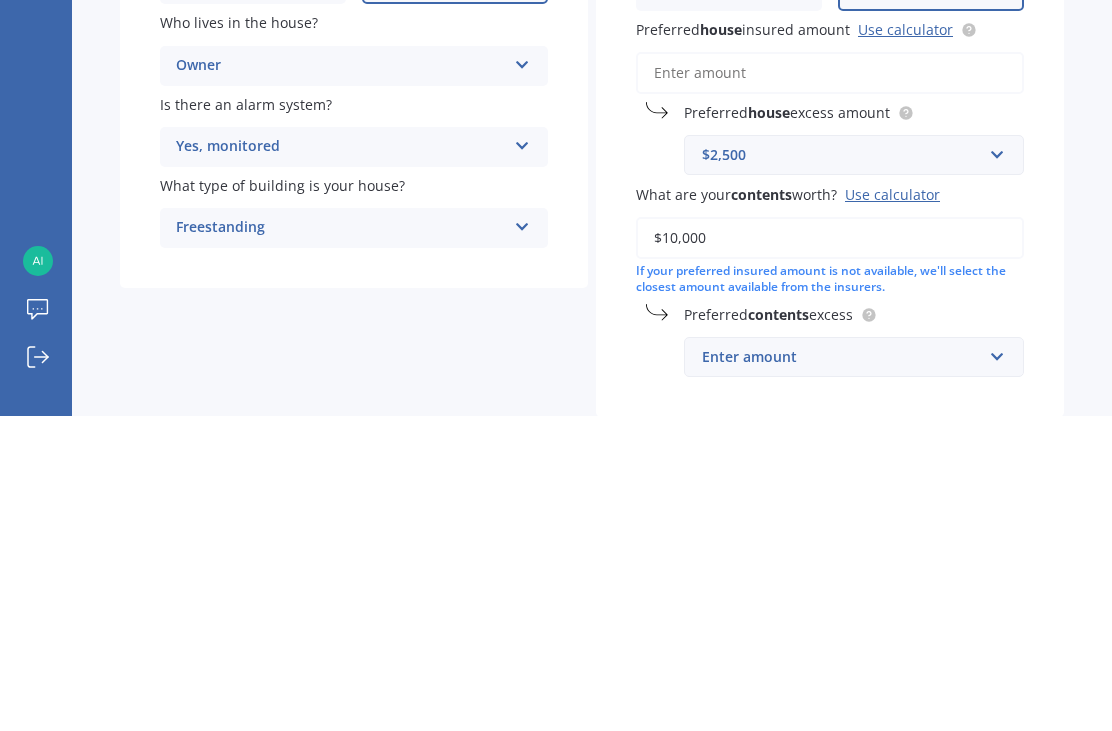 click on "Market Scan House & Contents Market Scan 70 % Let's get to know you and see how we can help with finding you the best insurance Details Date of birth DD 01 02 03 04 05 06 07 08 09 10 11 12 13 14 15 16 17 18 19 20 21 22 23 24 25 26 27 28 29 30 31 MM 01 02 03 04 05 06 07 08 09 10 11 12 YYYY 2009 2008 2007 2006 2005 2004 2003 2002 2001 2000 1999 1998 1997 1996 1995 1994 1993 1992 1991 1990 1989 1988 1987 1986 1985 1984 1983 1982 1981 1980 1979 1978 1977 1976 1975 1974 1973 1972 1971 1970 1969 1968 1967 1966 1965 1964 1963 1962 1961 1960 1959 1958 1957 1956 1955 1954 1953 1952 1951 1950 1949 1948 1947 1946 1945 1944 1943 1942 1941 1940 1939 1938 1937 1936 1935 1934 1933 1932 1931 1930 1929 1928 1927 1926 1925 1924 1923 1922 1921 1920 1919 1918 1917 1916 1915 1914 1913 1912 1911 1910 Gender [DEMOGRAPHIC_DATA] [DEMOGRAPHIC_DATA] Who lives in the house? Owner Owner Owner + Boarder Is there an alarm system? Yes, monitored Yes, monitored Yes, not monitored No What type of building is your house? Freestanding Freestanding Have you had any  Yes" at bounding box center [592, 399] 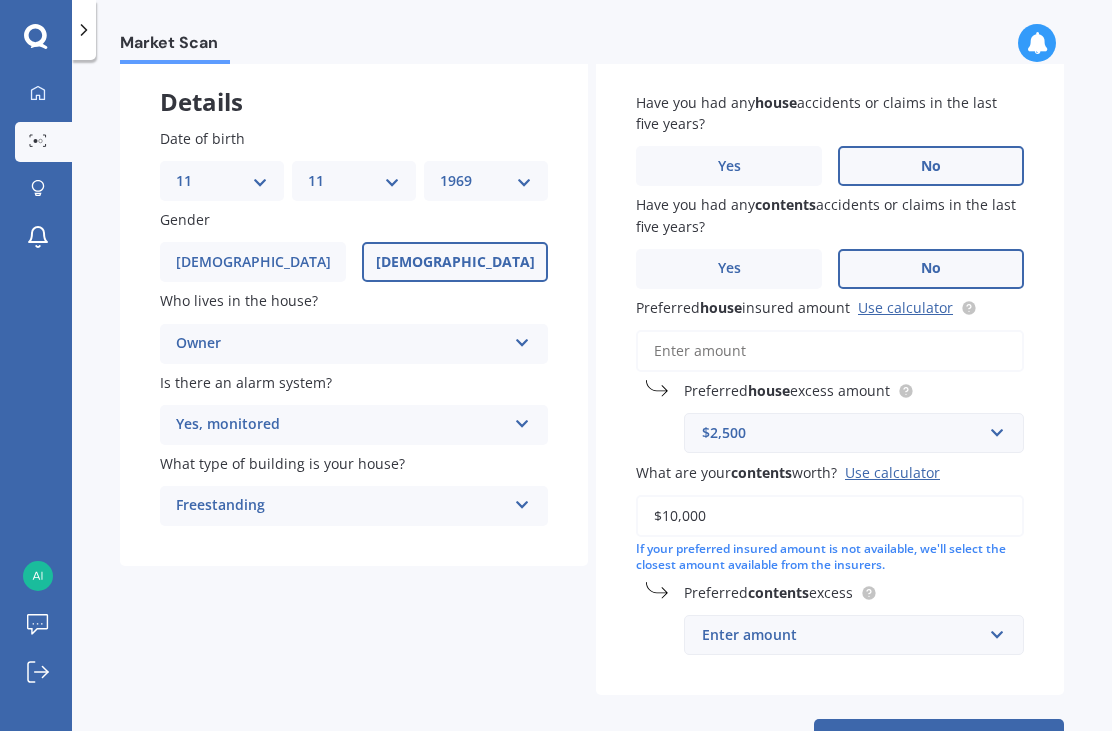 scroll, scrollTop: 108, scrollLeft: 0, axis: vertical 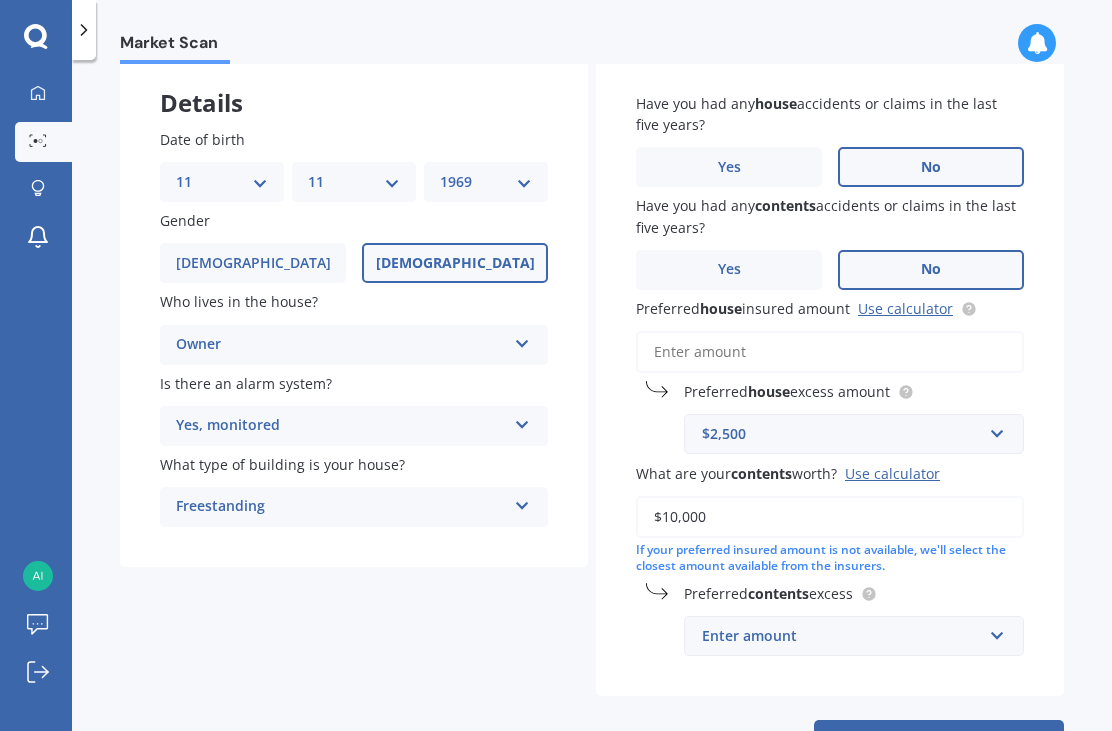 click on "Preferred  house  insured amount Use calculator" at bounding box center (830, 352) 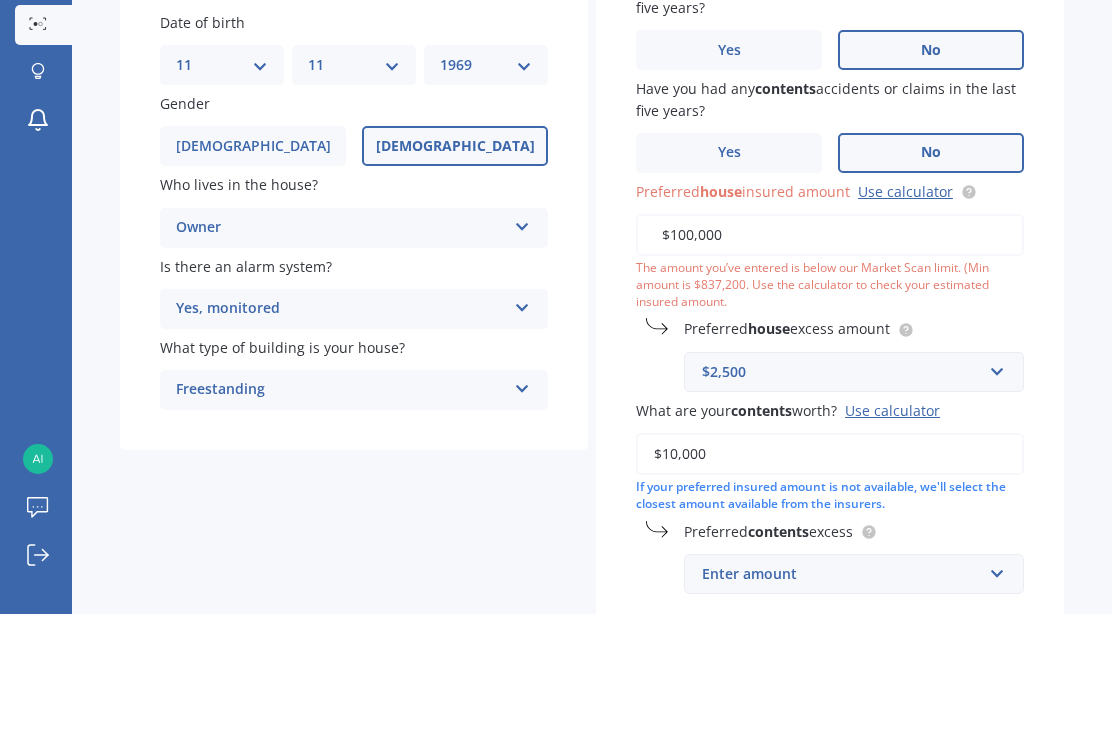 click on "Market Scan House & Contents Market Scan 70 % Let's get to know you and see how we can help with finding you the best insurance Details Date of birth DD 01 02 03 04 05 06 07 08 09 10 11 12 13 14 15 16 17 18 19 20 21 22 23 24 25 26 27 28 29 30 31 MM 01 02 03 04 05 06 07 08 09 10 11 12 YYYY 2009 2008 2007 2006 2005 2004 2003 2002 2001 2000 1999 1998 1997 1996 1995 1994 1993 1992 1991 1990 1989 1988 1987 1986 1985 1984 1983 1982 1981 1980 1979 1978 1977 1976 1975 1974 1973 1972 1971 1970 1969 1968 1967 1966 1965 1964 1963 1962 1961 1960 1959 1958 1957 1956 1955 1954 1953 1952 1951 1950 1949 1948 1947 1946 1945 1944 1943 1942 1941 1940 1939 1938 1937 1936 1935 1934 1933 1932 1931 1930 1929 1928 1927 1926 1925 1924 1923 1922 1921 1920 1919 1918 1917 1916 1915 1914 1913 1912 1911 1910 Gender [DEMOGRAPHIC_DATA] [DEMOGRAPHIC_DATA] Who lives in the house? Owner Owner Owner + Boarder Is there an alarm system? Yes, monitored Yes, monitored Yes, not monitored No What type of building is your house? Freestanding Freestanding Have you had any  Yes" at bounding box center (592, 399) 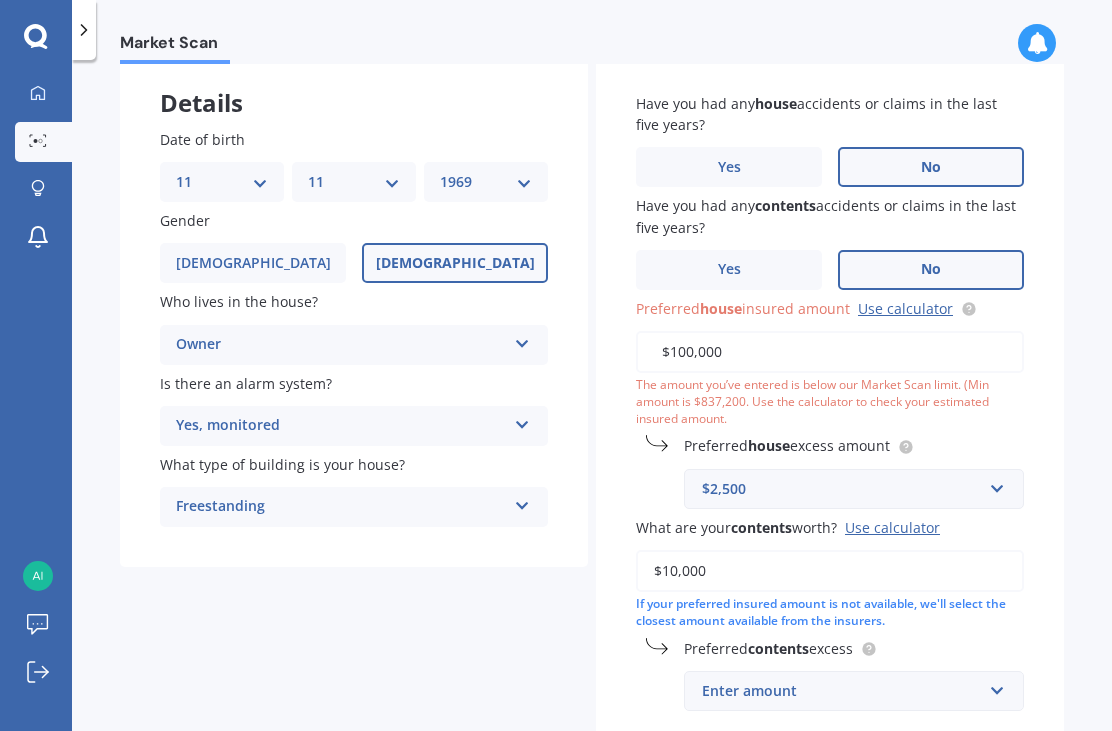 click on "$100,000" at bounding box center [830, 352] 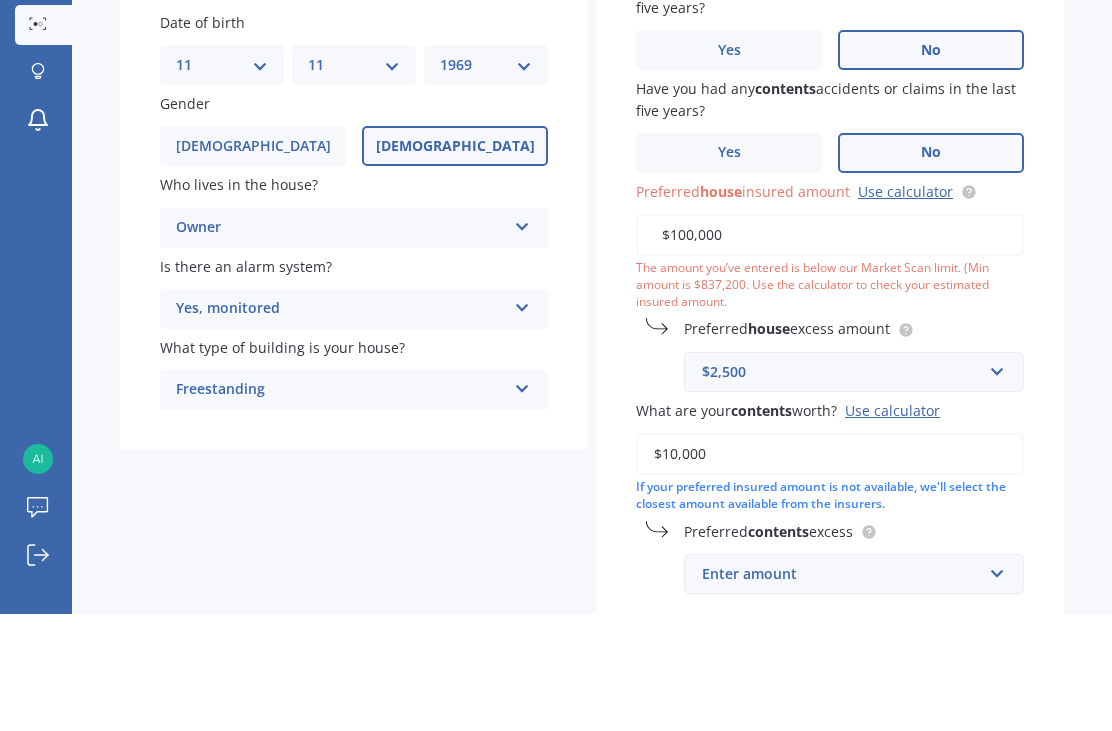 type on "$1,000,000" 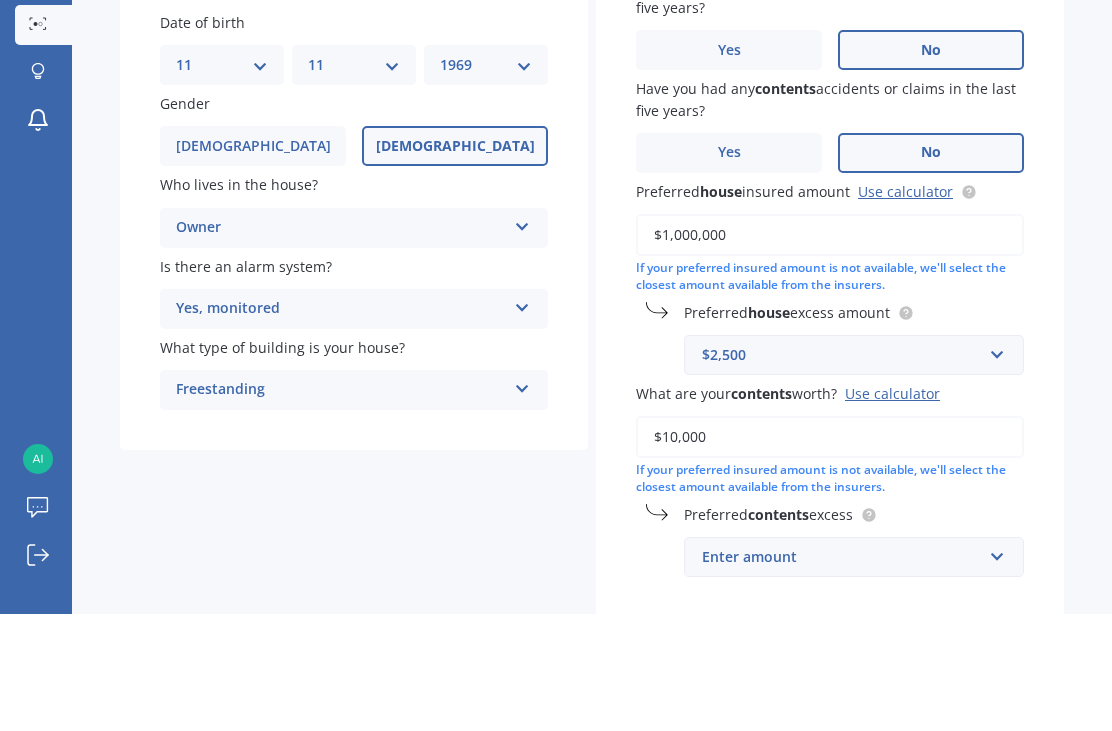 click on "Market Scan House & Contents Market Scan 70 % Let's get to know you and see how we can help with finding you the best insurance Details Date of birth DD 01 02 03 04 05 06 07 08 09 10 11 12 13 14 15 16 17 18 19 20 21 22 23 24 25 26 27 28 29 30 31 MM 01 02 03 04 05 06 07 08 09 10 11 12 YYYY 2009 2008 2007 2006 2005 2004 2003 2002 2001 2000 1999 1998 1997 1996 1995 1994 1993 1992 1991 1990 1989 1988 1987 1986 1985 1984 1983 1982 1981 1980 1979 1978 1977 1976 1975 1974 1973 1972 1971 1970 1969 1968 1967 1966 1965 1964 1963 1962 1961 1960 1959 1958 1957 1956 1955 1954 1953 1952 1951 1950 1949 1948 1947 1946 1945 1944 1943 1942 1941 1940 1939 1938 1937 1936 1935 1934 1933 1932 1931 1930 1929 1928 1927 1926 1925 1924 1923 1922 1921 1920 1919 1918 1917 1916 1915 1914 1913 1912 1911 1910 Gender [DEMOGRAPHIC_DATA] [DEMOGRAPHIC_DATA] Who lives in the house? Owner Owner Owner + Boarder Is there an alarm system? Yes, monitored Yes, monitored Yes, not monitored No What type of building is your house? Freestanding Freestanding Have you had any  Yes" at bounding box center [592, 399] 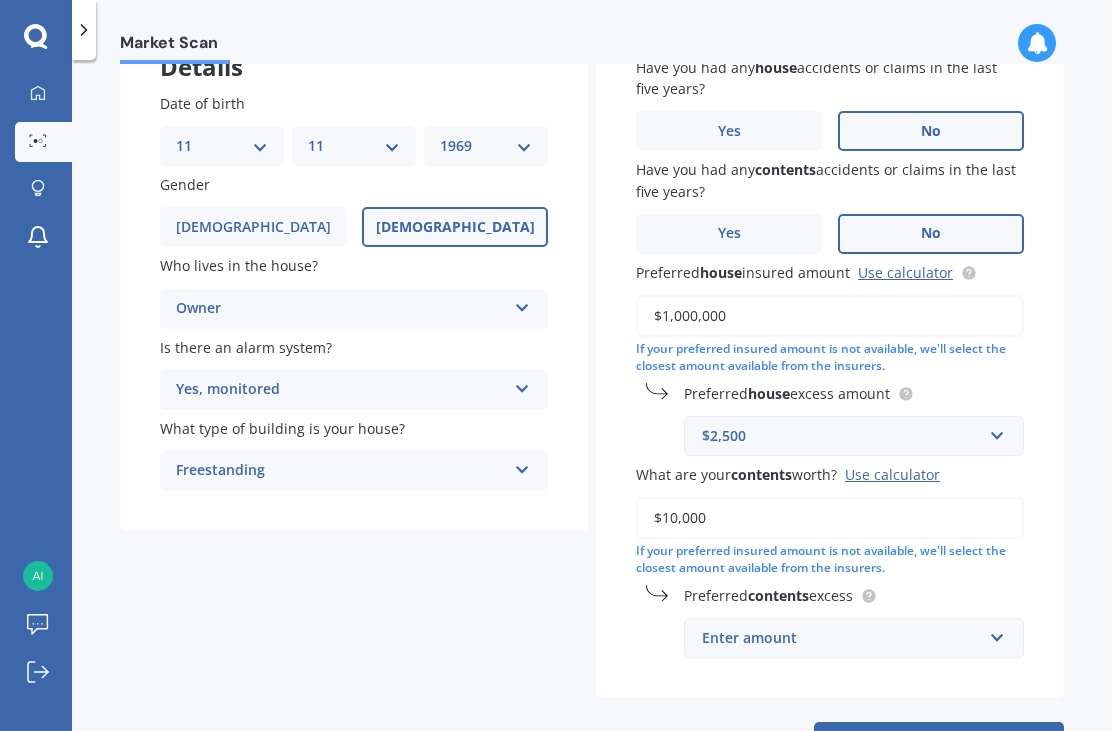 scroll, scrollTop: 144, scrollLeft: 0, axis: vertical 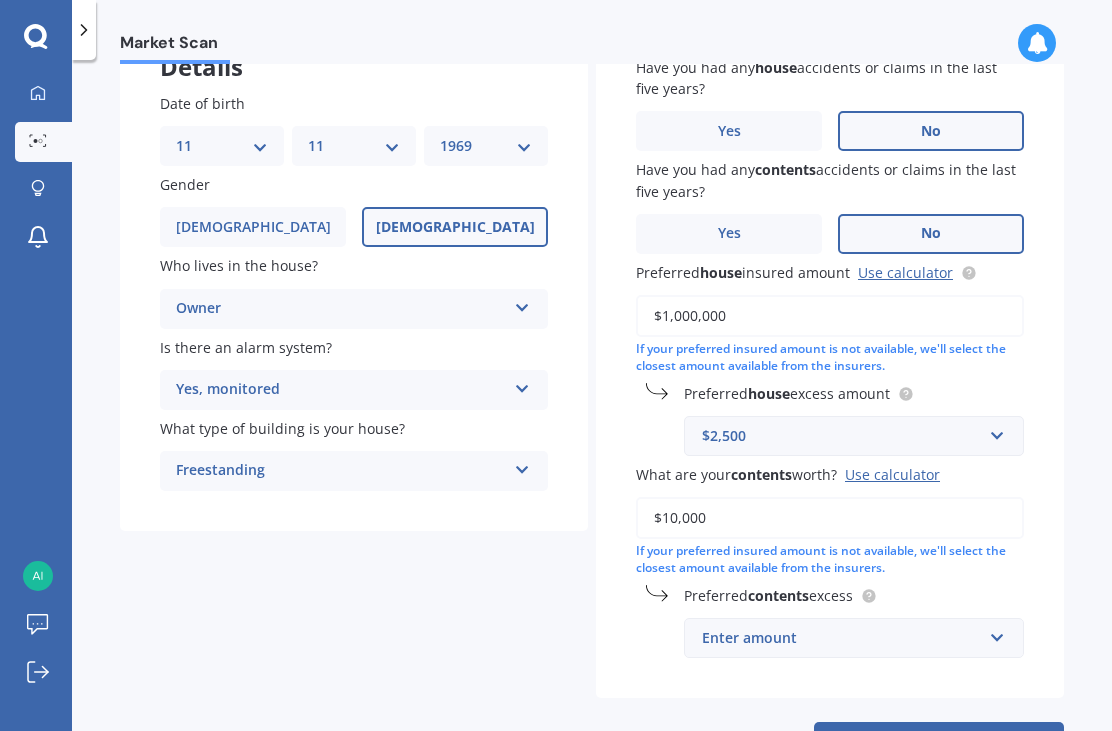 click on "$10,000" at bounding box center (830, 518) 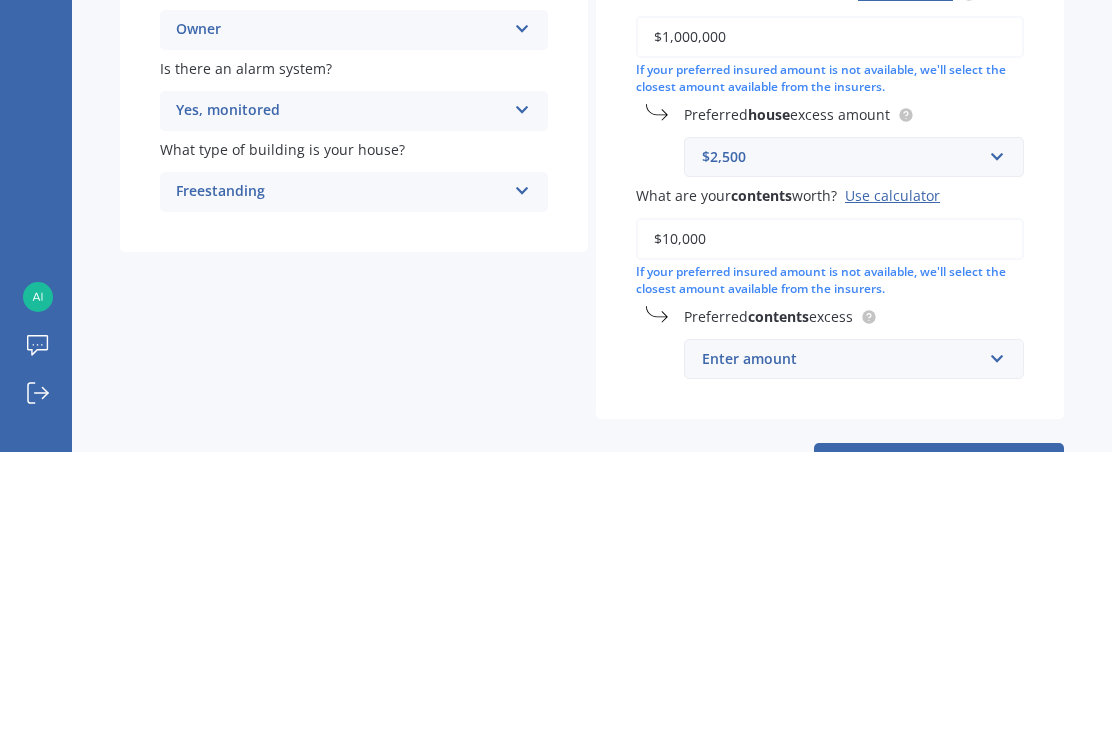 type on "$100,000" 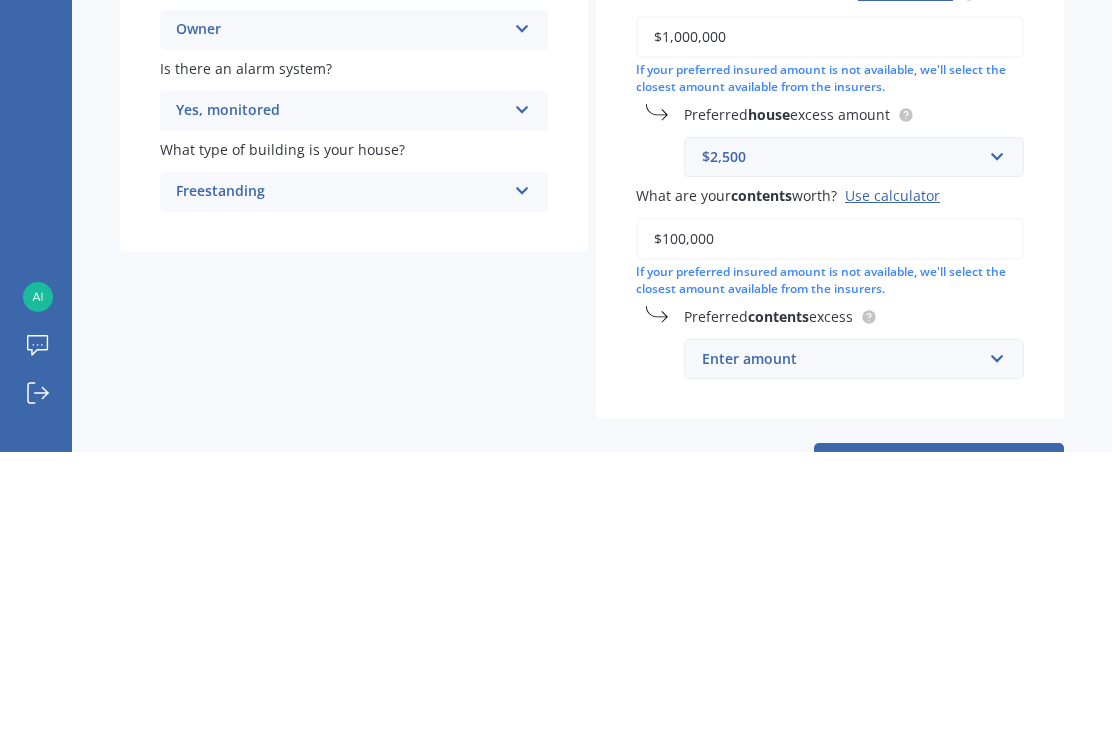 click on "Market Scan House & Contents Market Scan 70 % Let's get to know you and see how we can help with finding you the best insurance Details Date of birth DD 01 02 03 04 05 06 07 08 09 10 11 12 13 14 15 16 17 18 19 20 21 22 23 24 25 26 27 28 29 30 31 MM 01 02 03 04 05 06 07 08 09 10 11 12 YYYY 2009 2008 2007 2006 2005 2004 2003 2002 2001 2000 1999 1998 1997 1996 1995 1994 1993 1992 1991 1990 1989 1988 1987 1986 1985 1984 1983 1982 1981 1980 1979 1978 1977 1976 1975 1974 1973 1972 1971 1970 1969 1968 1967 1966 1965 1964 1963 1962 1961 1960 1959 1958 1957 1956 1955 1954 1953 1952 1951 1950 1949 1948 1947 1946 1945 1944 1943 1942 1941 1940 1939 1938 1937 1936 1935 1934 1933 1932 1931 1930 1929 1928 1927 1926 1925 1924 1923 1922 1921 1920 1919 1918 1917 1916 1915 1914 1913 1912 1911 1910 Gender [DEMOGRAPHIC_DATA] [DEMOGRAPHIC_DATA] Who lives in the house? Owner Owner Owner + Boarder Is there an alarm system? Yes, monitored Yes, monitored Yes, not monitored No What type of building is your house? Freestanding Freestanding Have you had any  Yes" at bounding box center (592, 399) 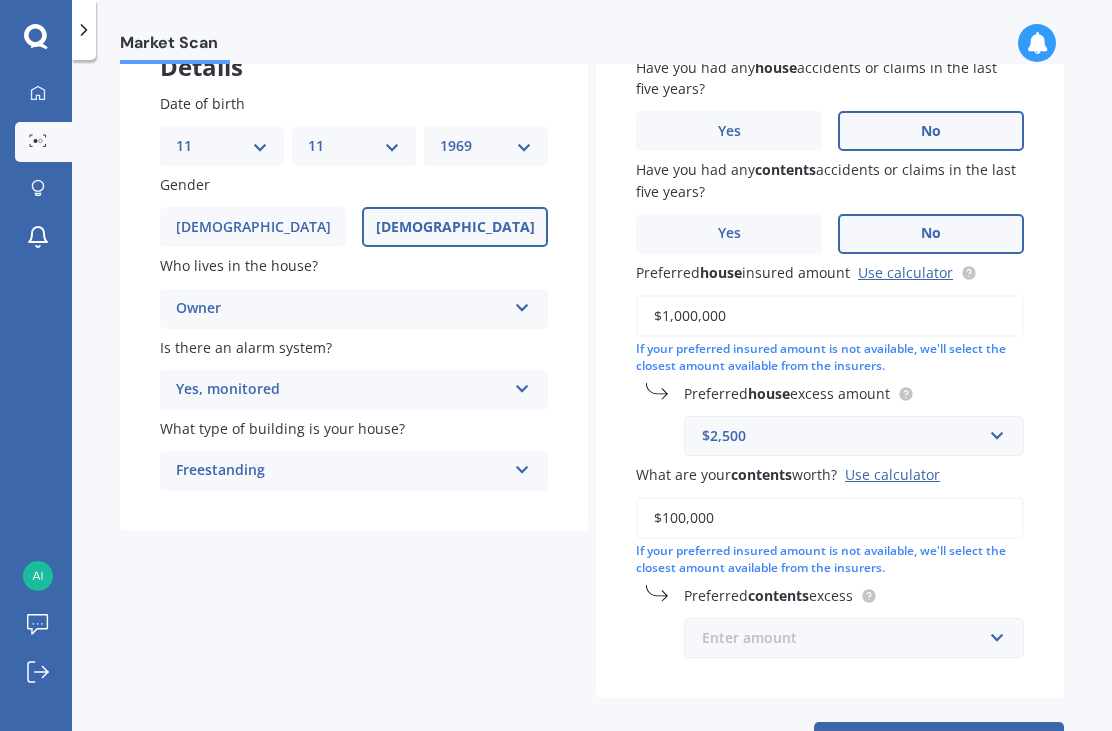 click at bounding box center [847, 638] 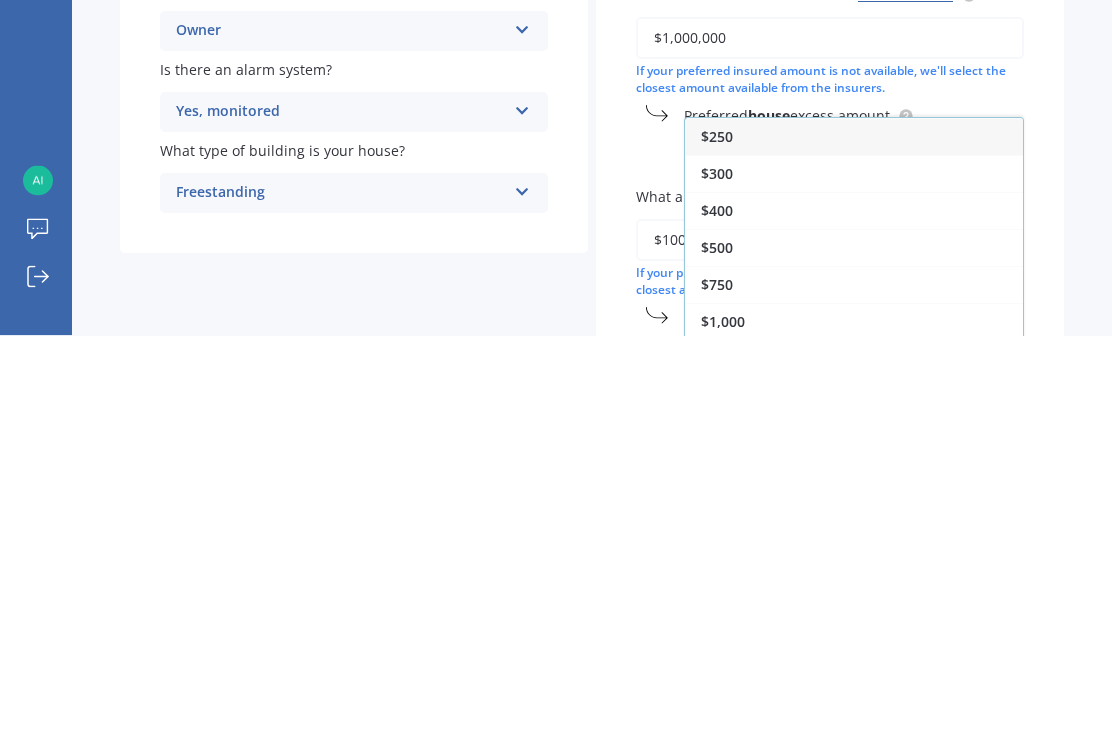 scroll, scrollTop: 24, scrollLeft: 0, axis: vertical 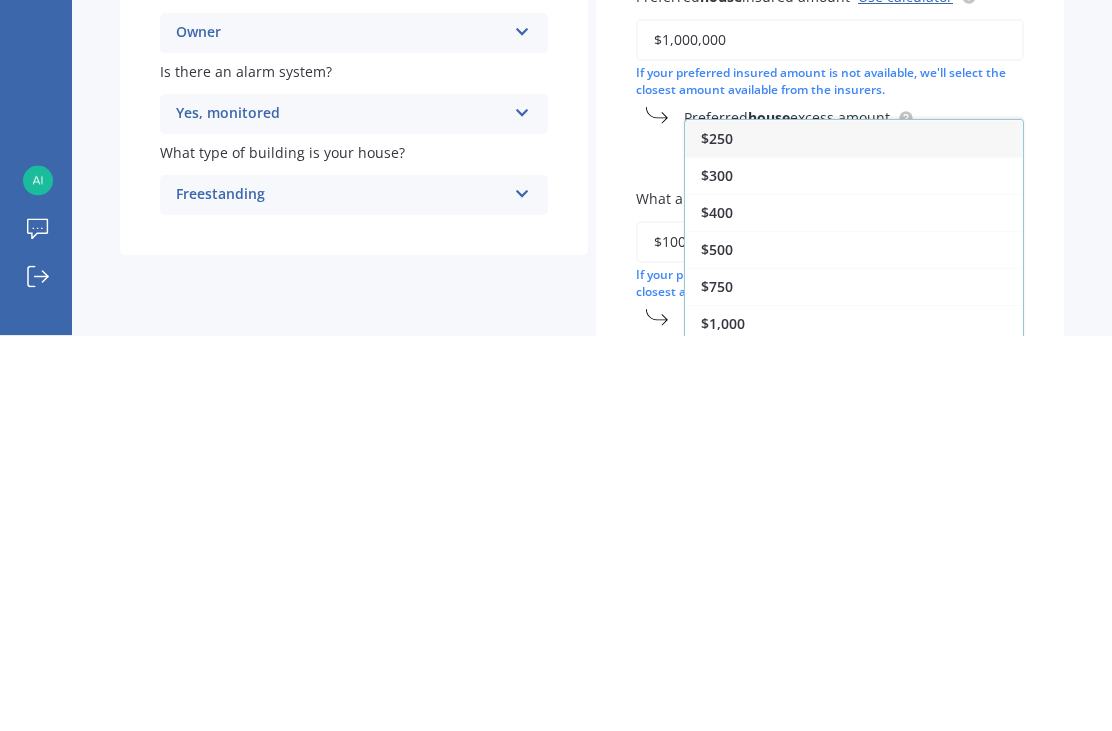click on "$250" at bounding box center [854, 534] 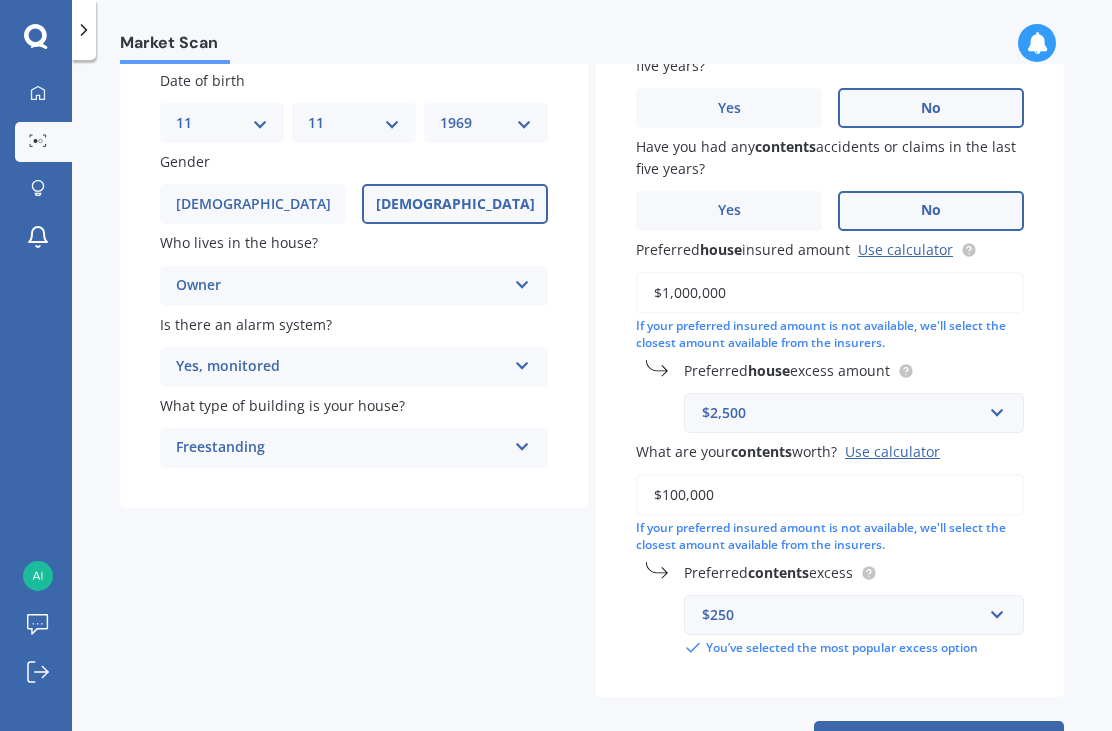 scroll, scrollTop: 166, scrollLeft: 0, axis: vertical 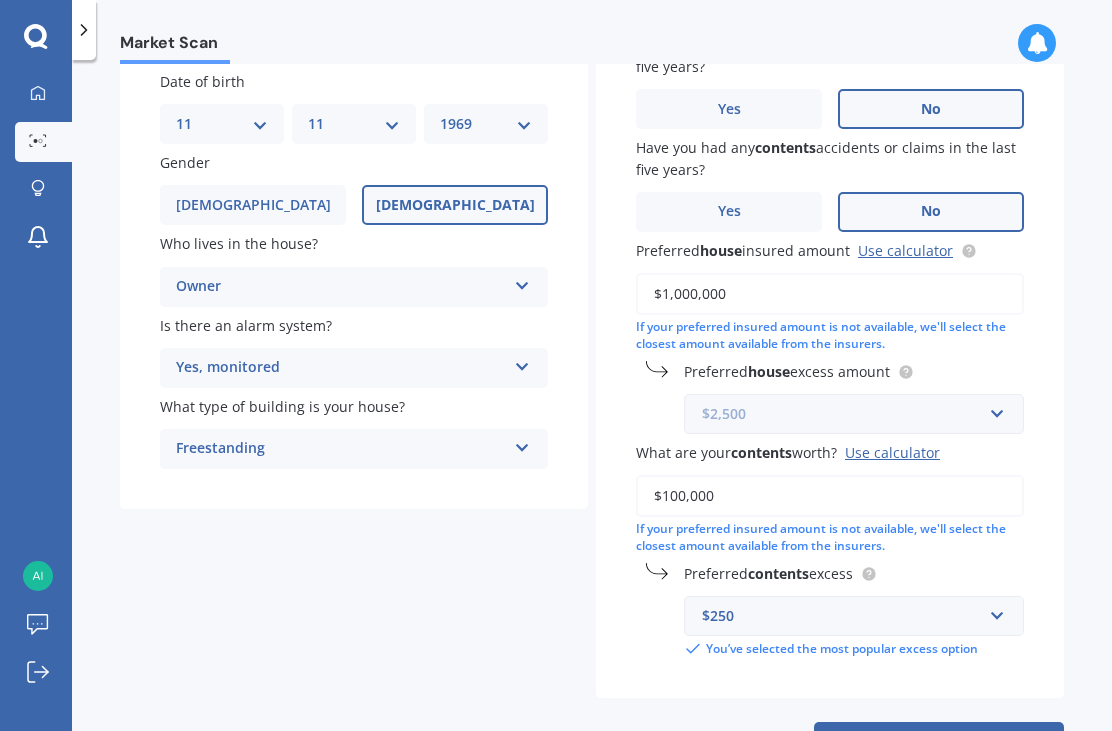 click at bounding box center (847, 414) 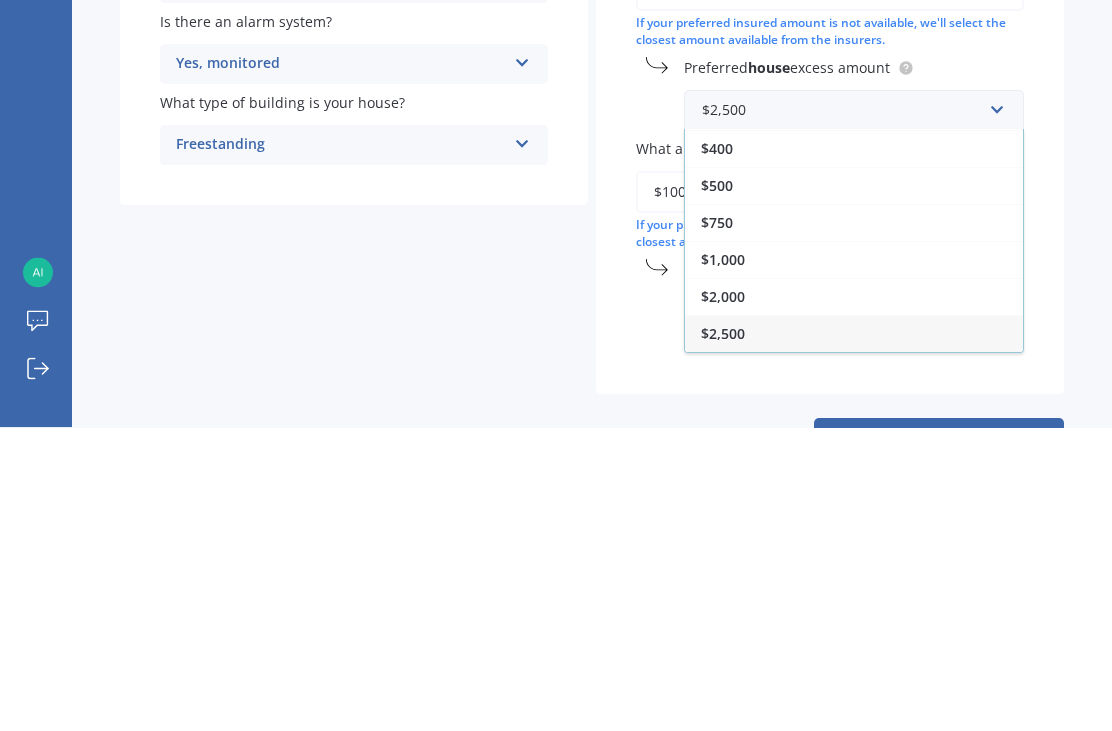 click on "$500" at bounding box center (854, 489) 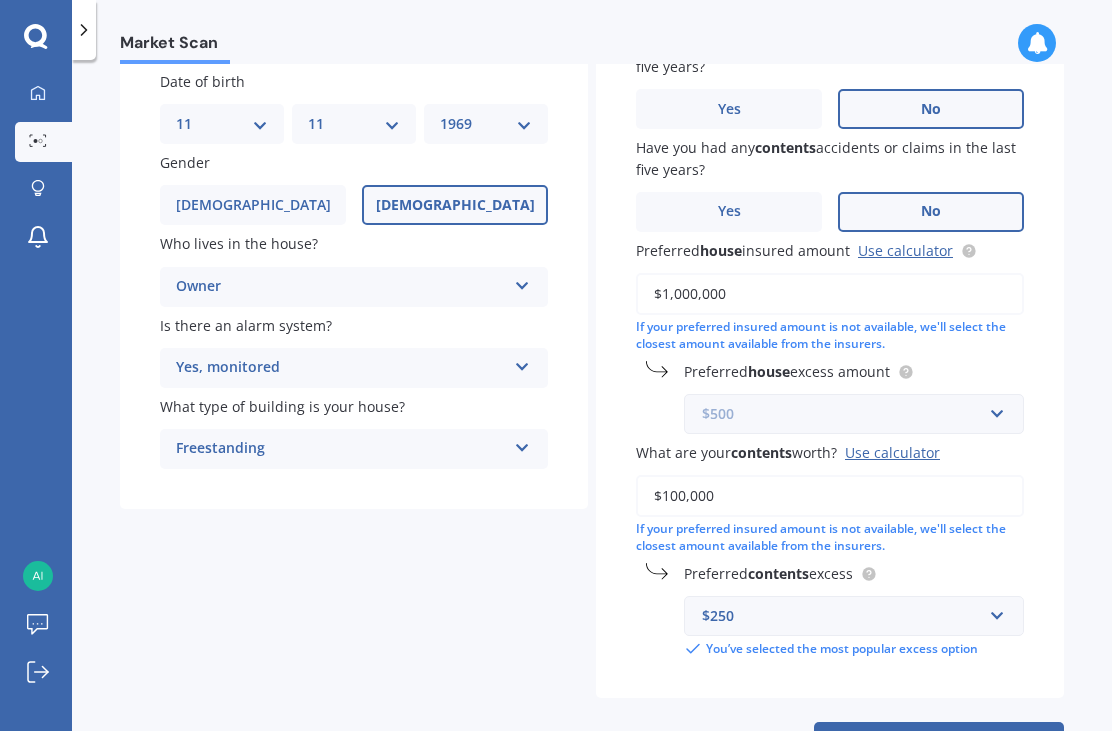 click at bounding box center [847, 414] 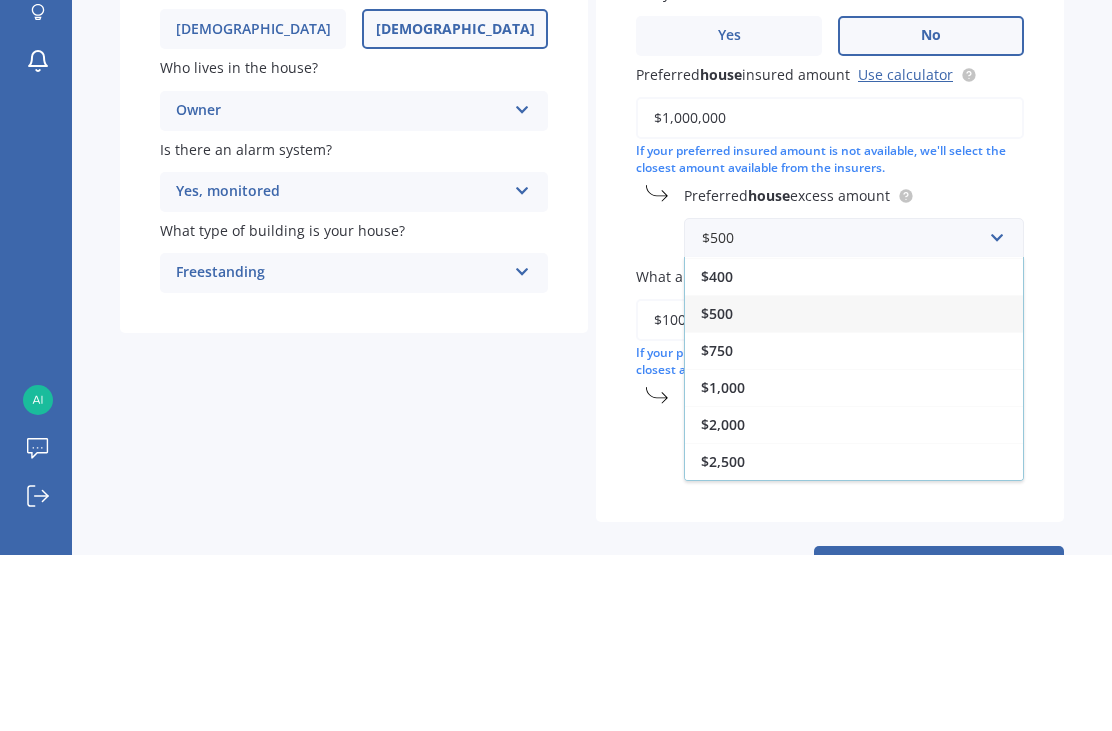 click on "$400" at bounding box center (854, 452) 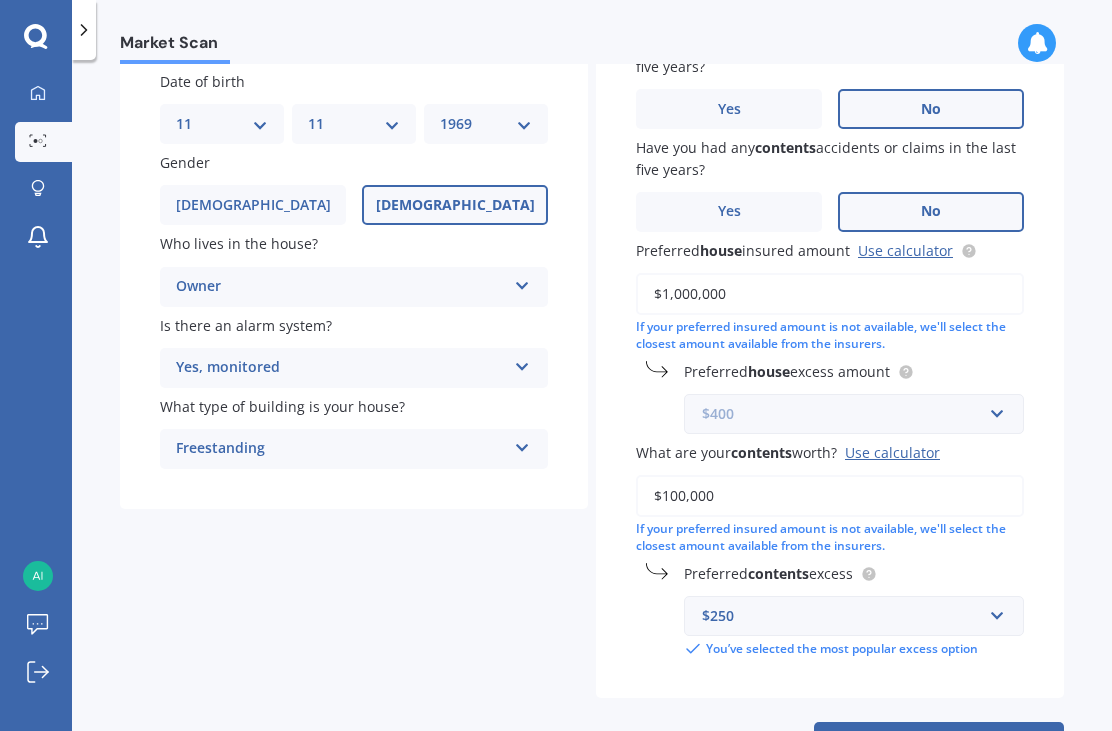 click at bounding box center (847, 414) 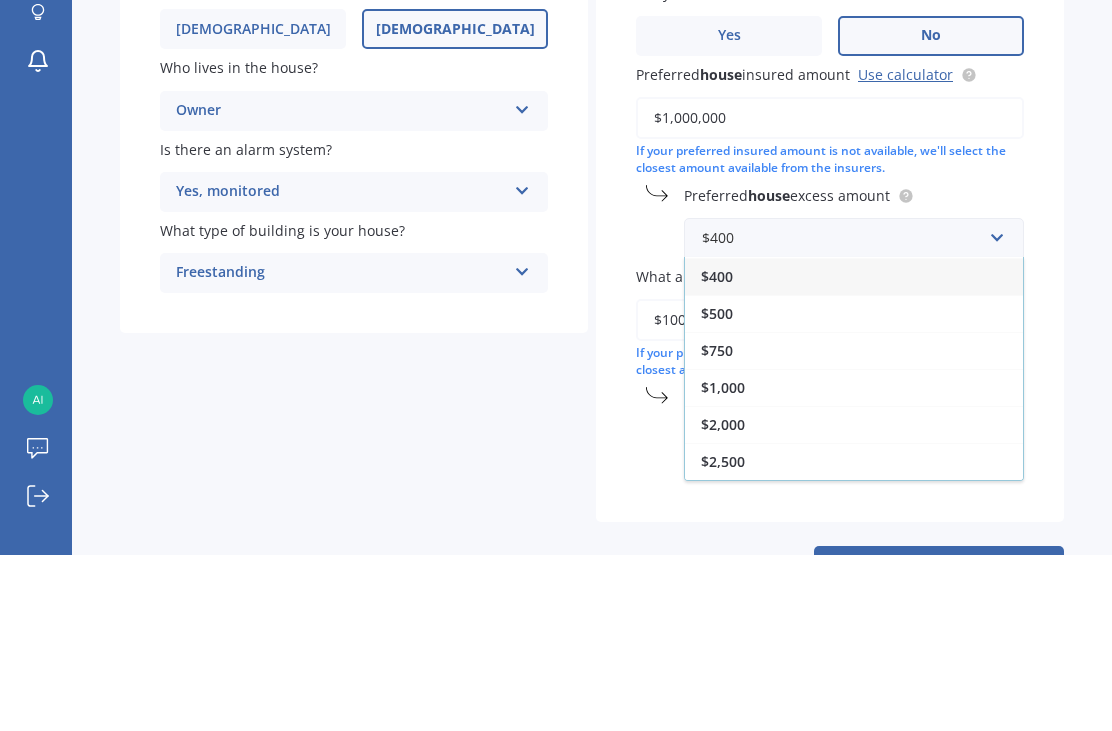 click on "$750" at bounding box center (854, 526) 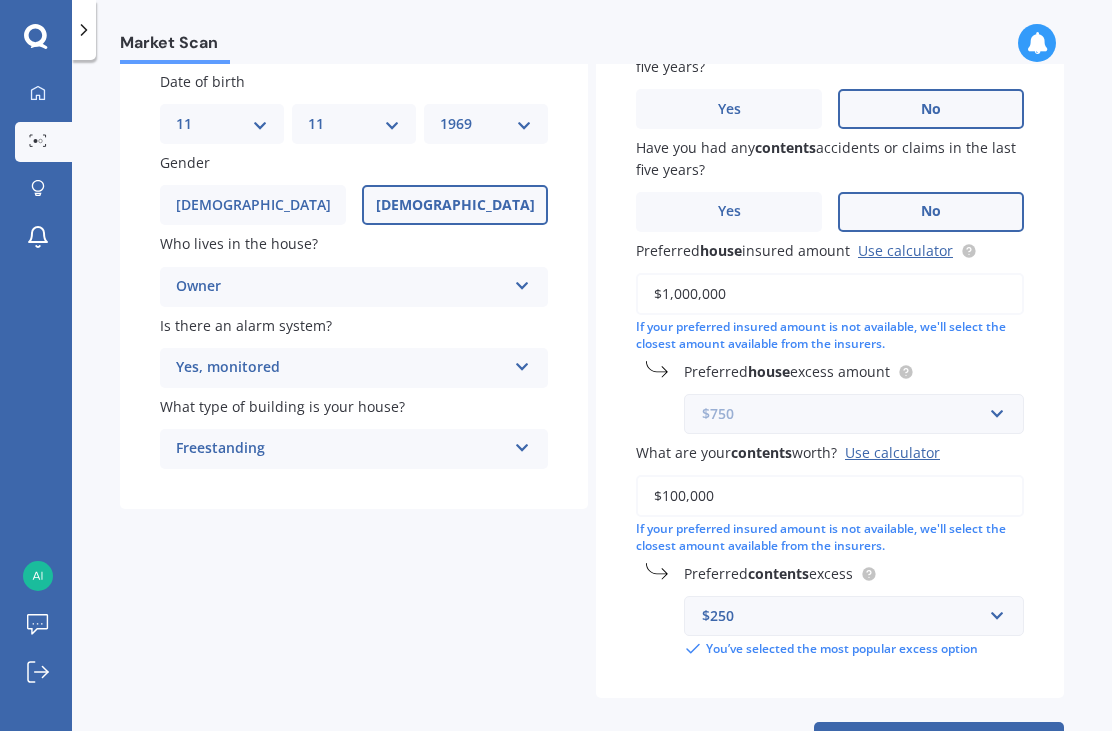 click at bounding box center [847, 414] 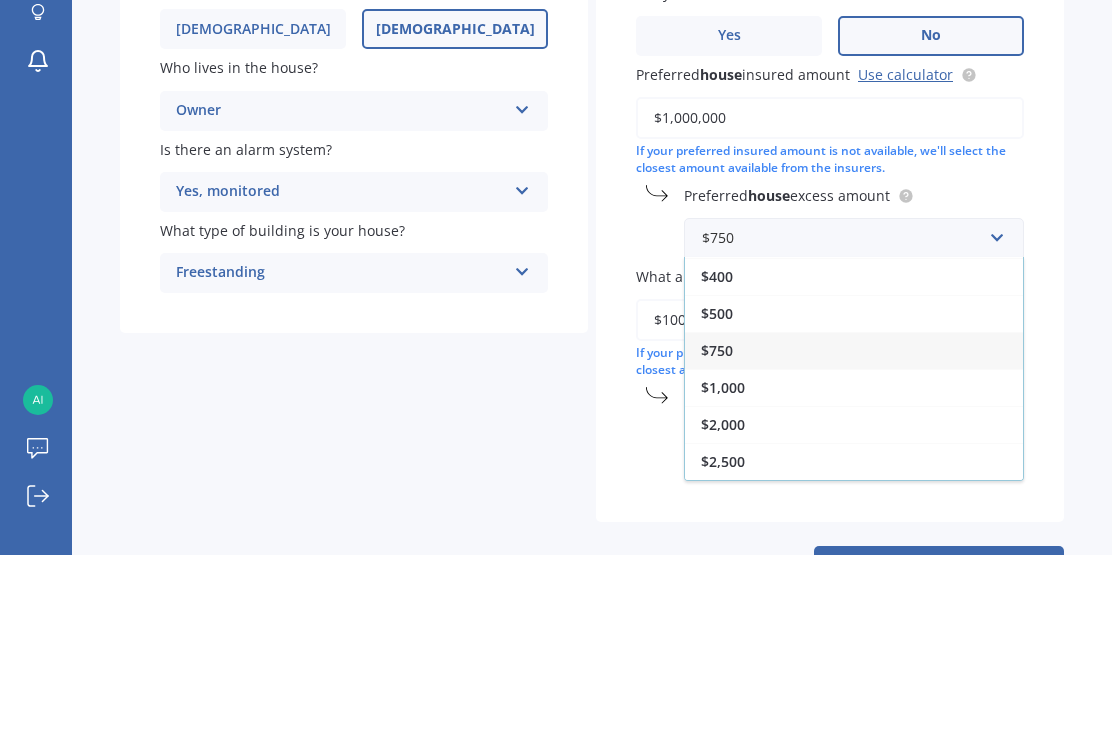 click on "$1,000" at bounding box center (854, 563) 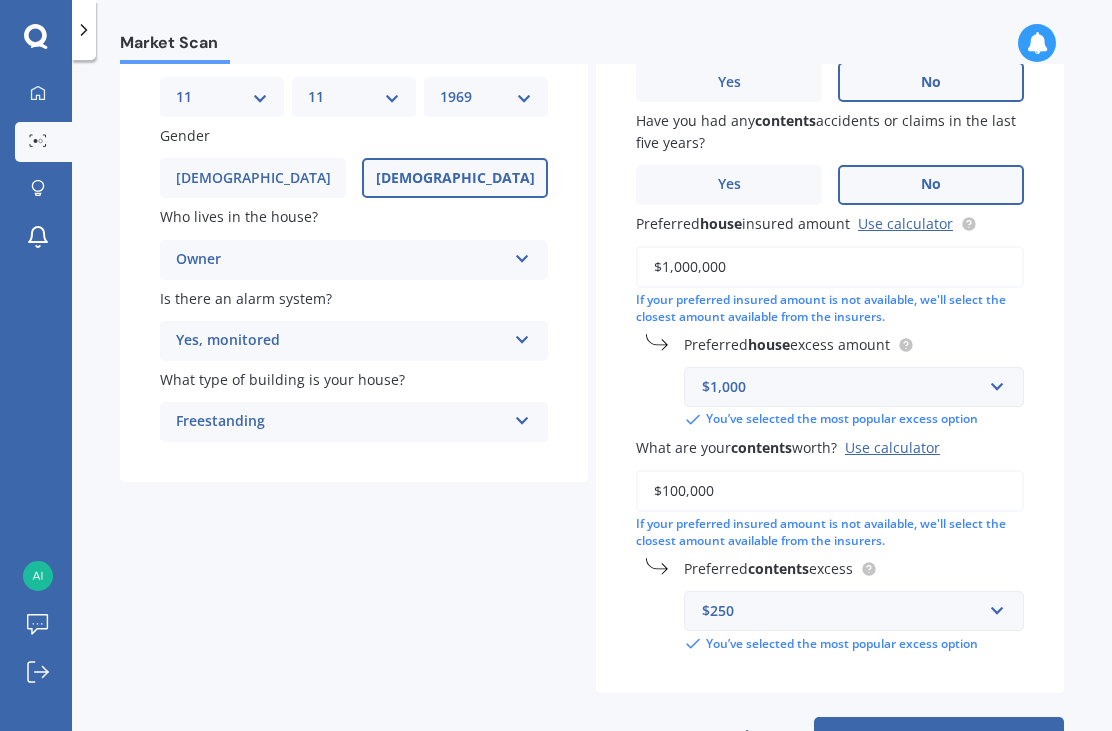 scroll, scrollTop: 188, scrollLeft: 0, axis: vertical 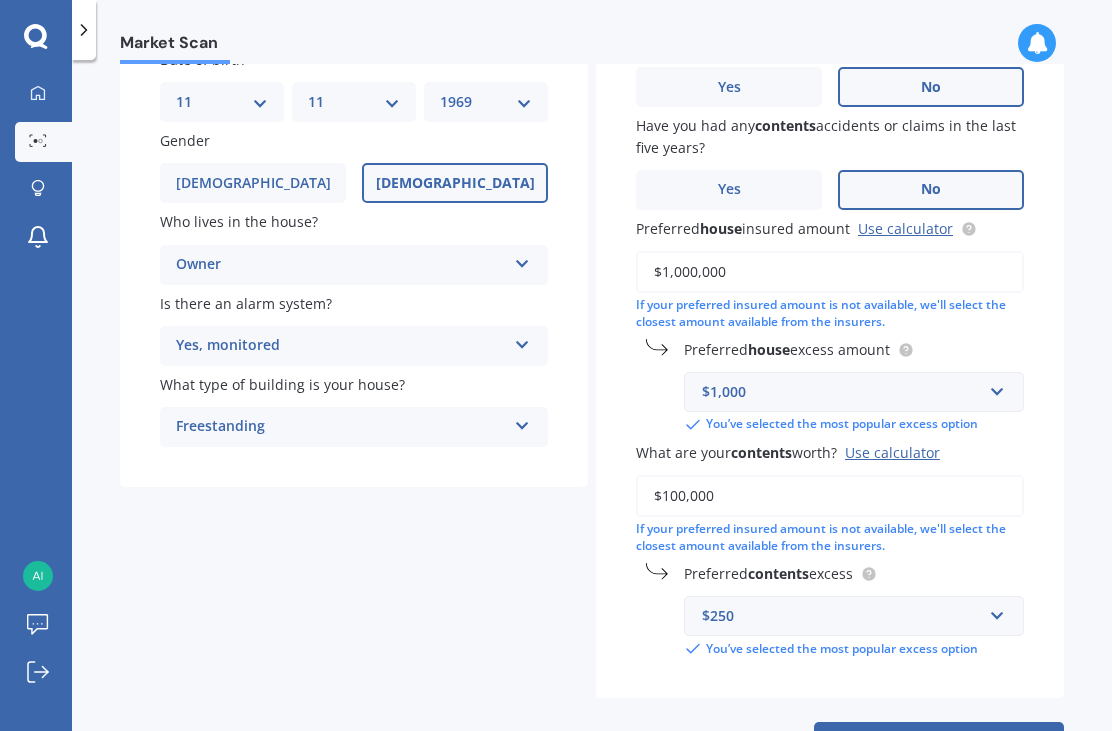 click on "Next" at bounding box center (939, 741) 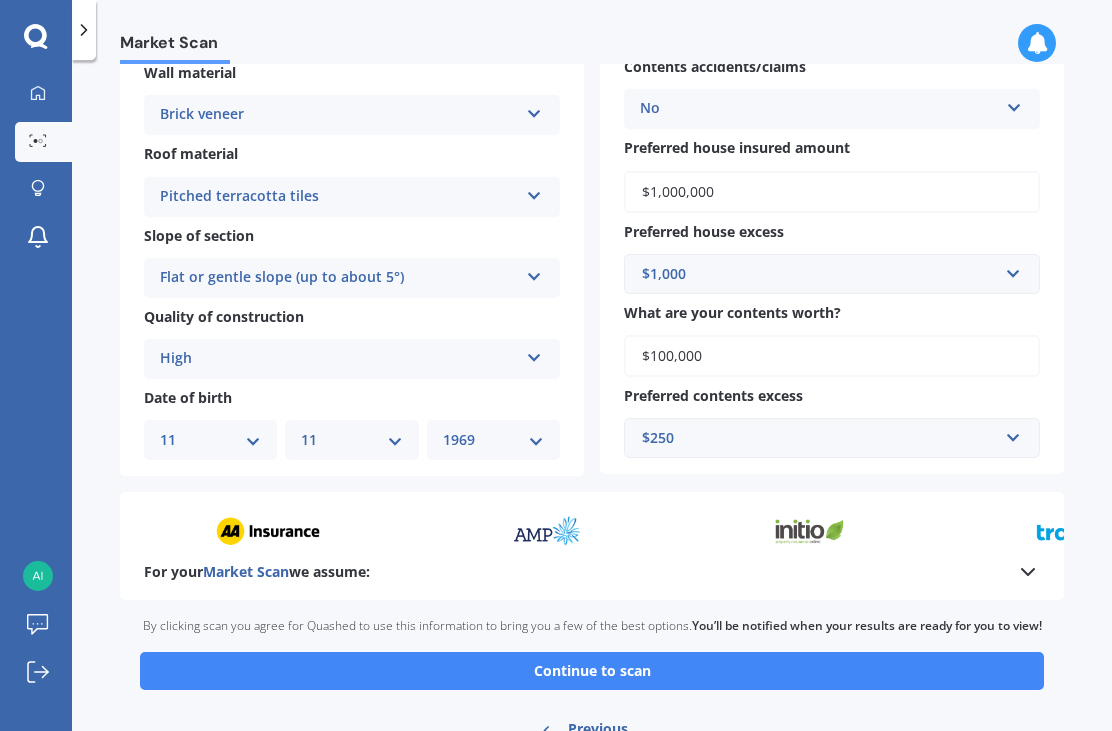 scroll, scrollTop: 526, scrollLeft: 0, axis: vertical 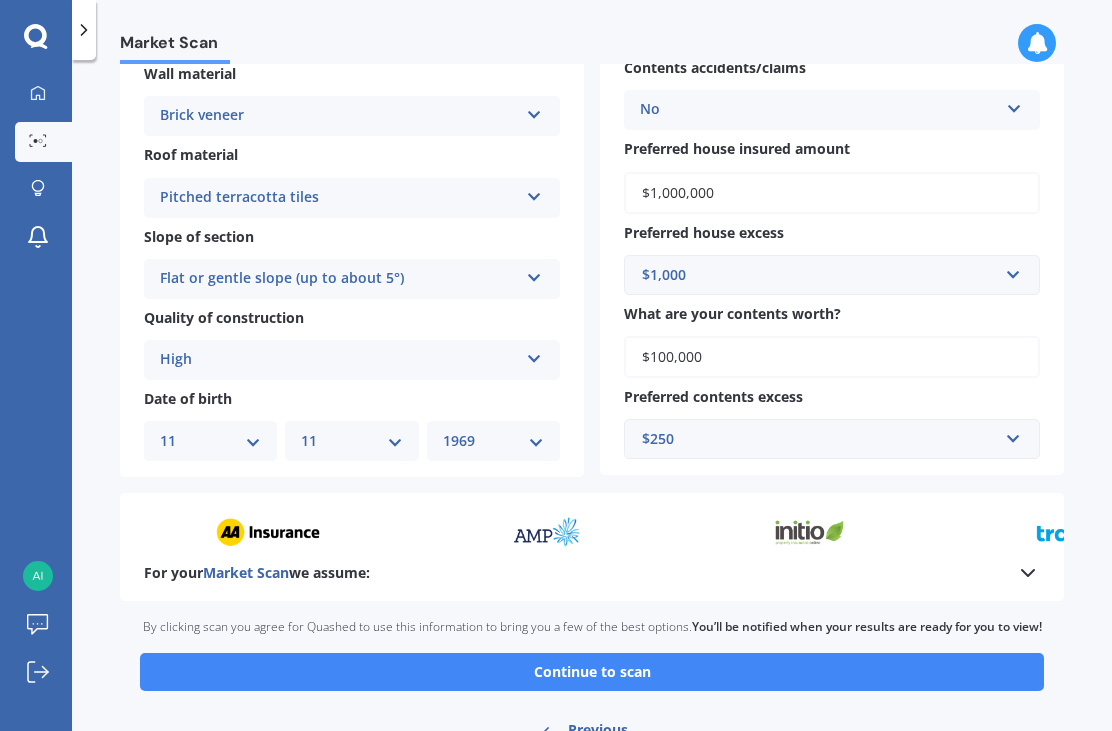 click on "Continue to scan" at bounding box center (592, 672) 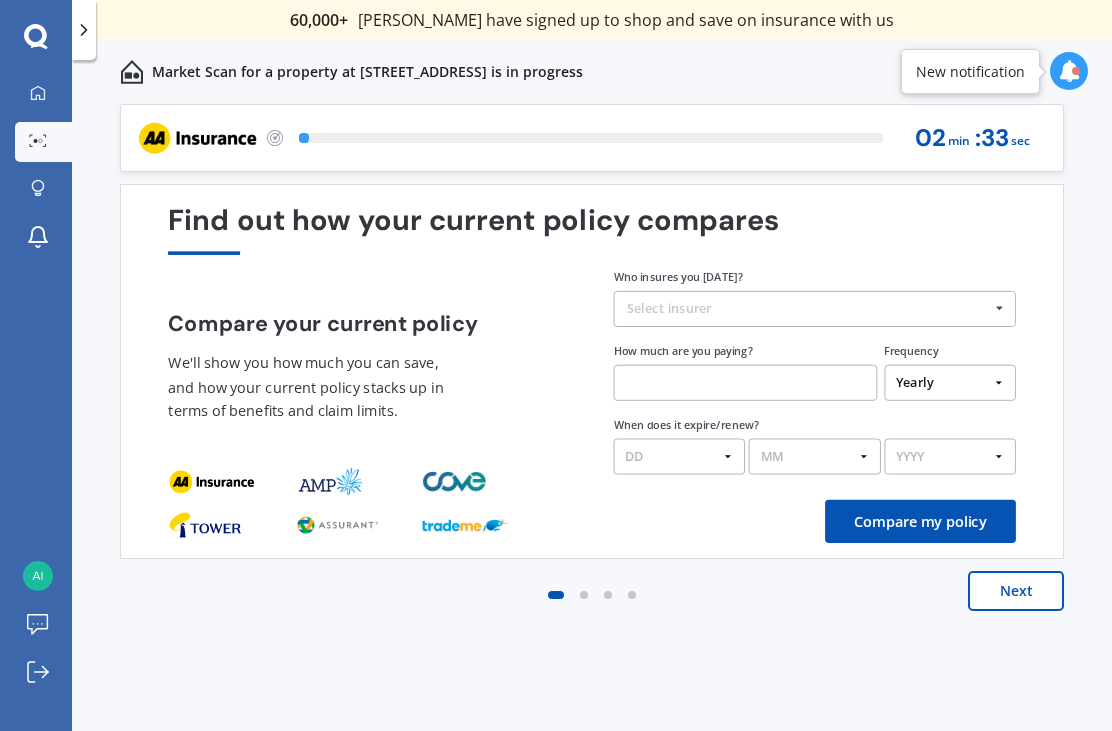 scroll, scrollTop: 0, scrollLeft: 0, axis: both 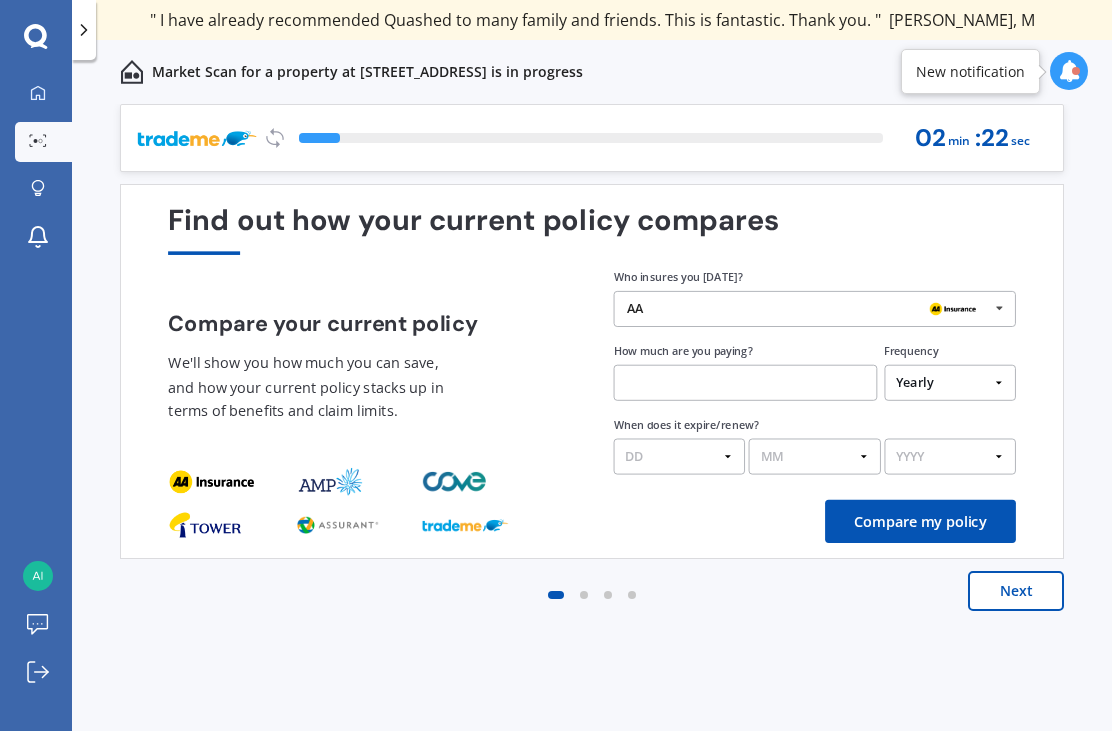 click on "Next" at bounding box center [1016, 591] 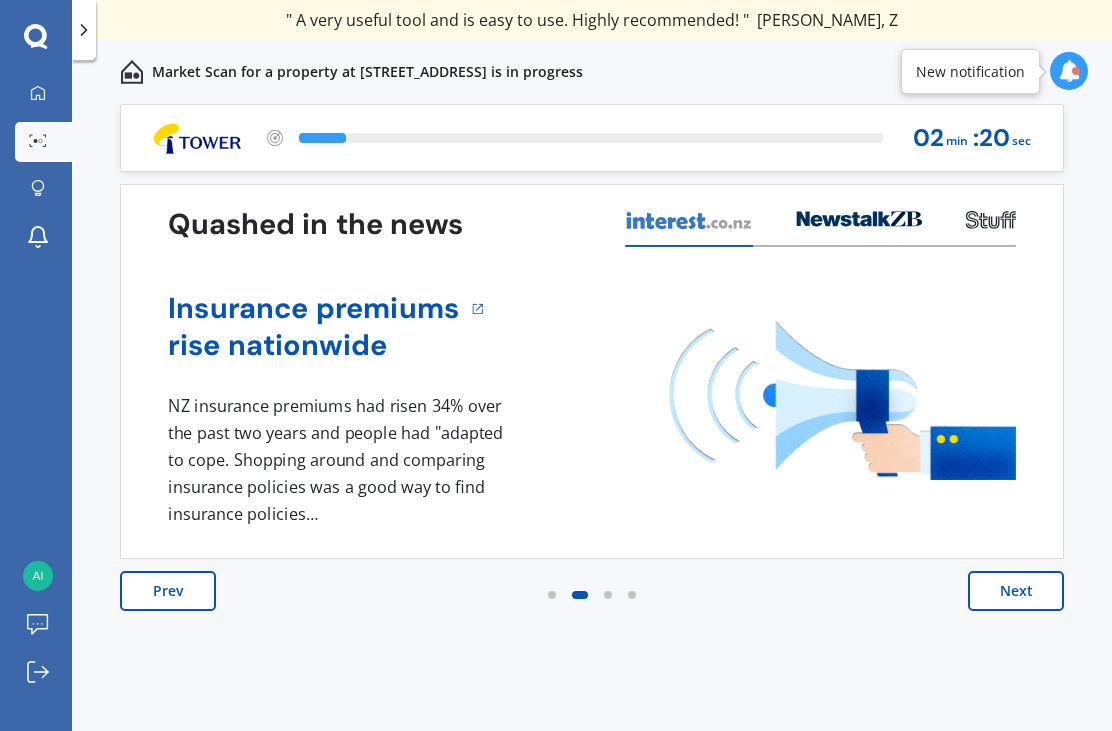 click on "Next" at bounding box center (1016, 591) 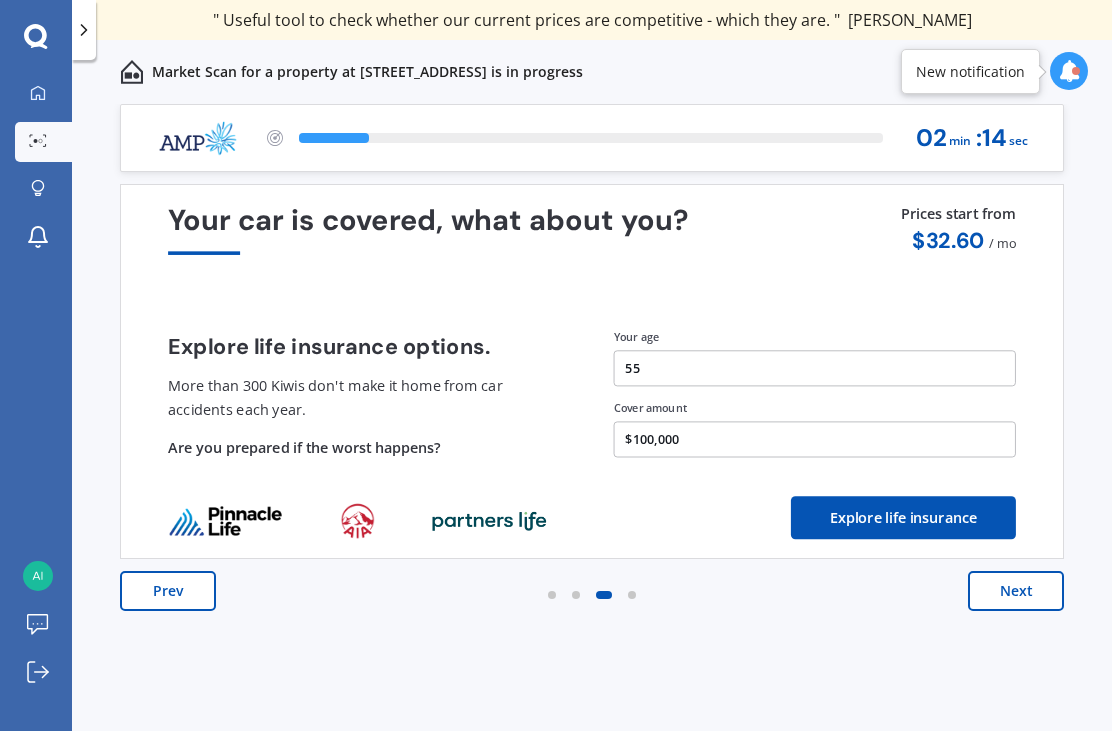 click on "Next" at bounding box center (1016, 591) 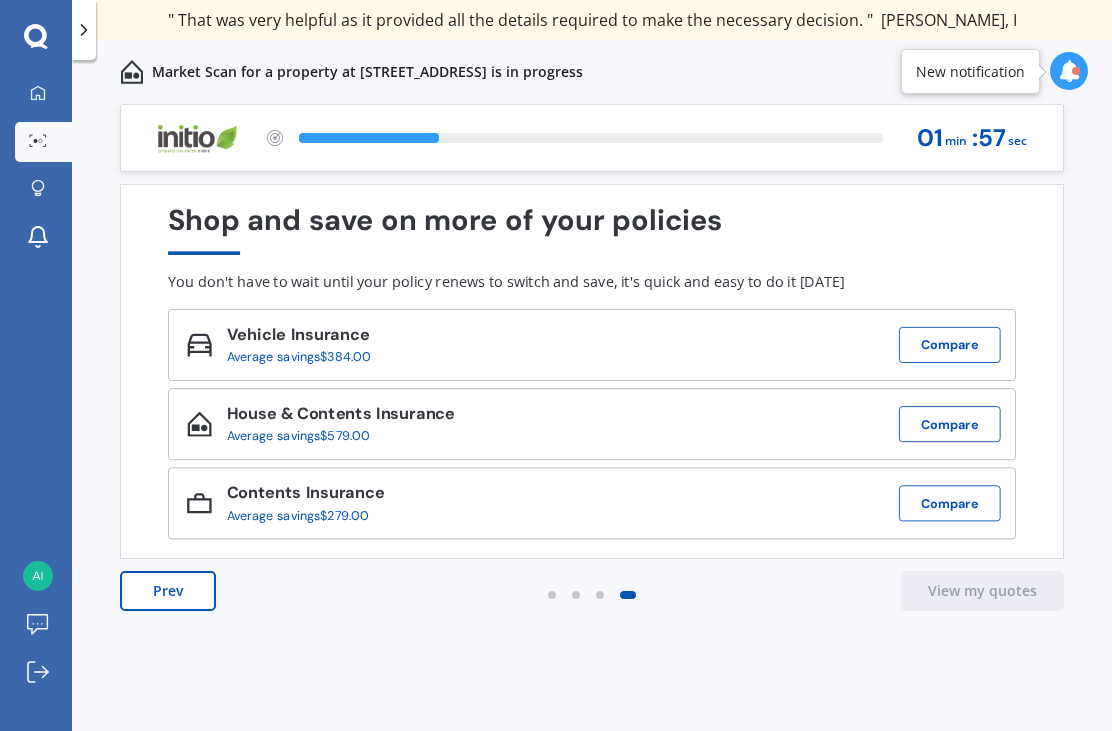click on "View my quotes" at bounding box center [982, 591] 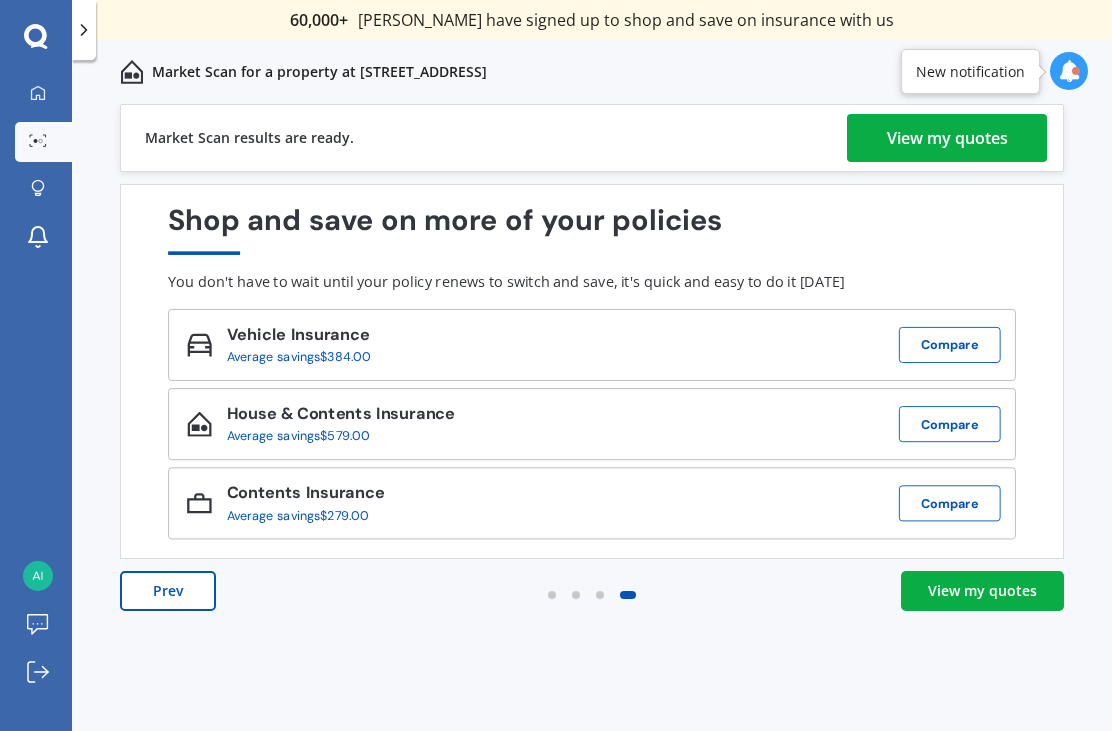 click on "View my quotes" at bounding box center (982, 591) 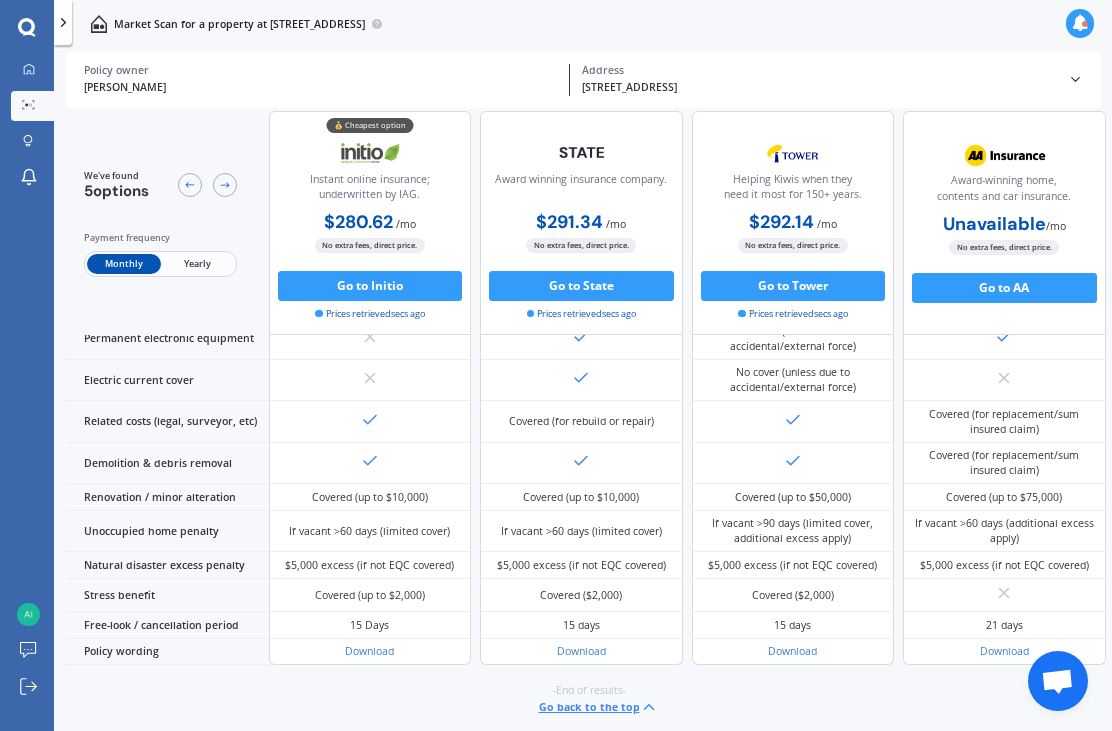scroll, scrollTop: 1021, scrollLeft: 0, axis: vertical 